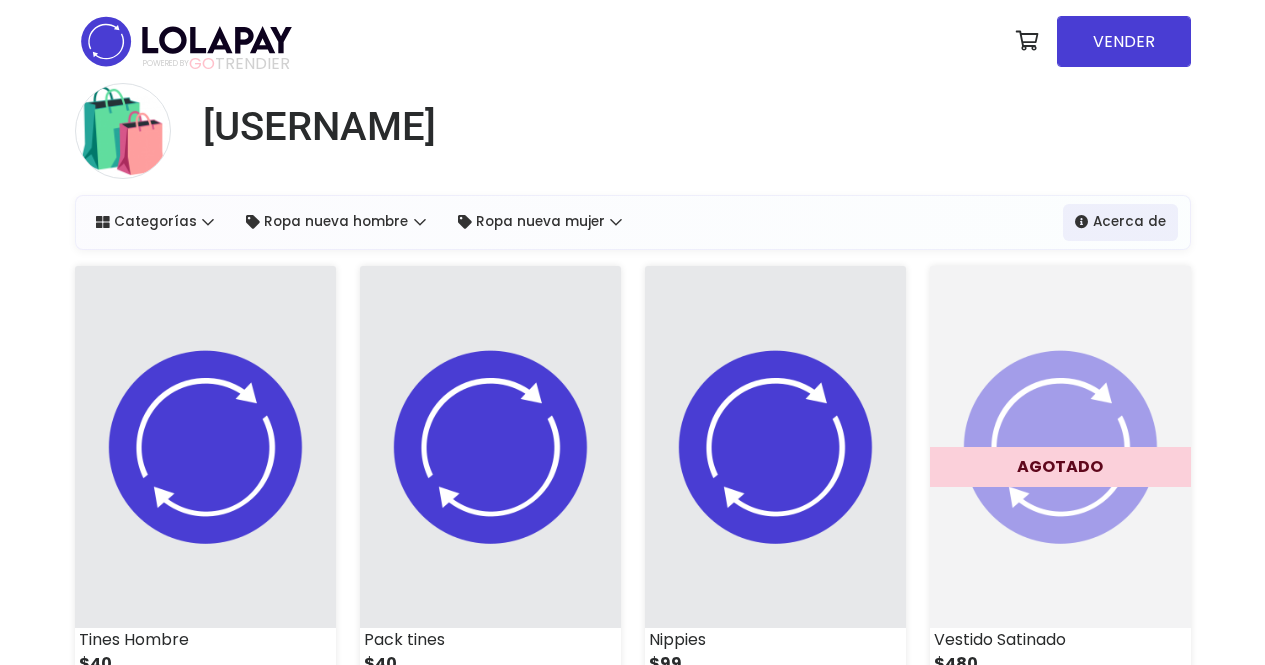 scroll, scrollTop: 0, scrollLeft: 0, axis: both 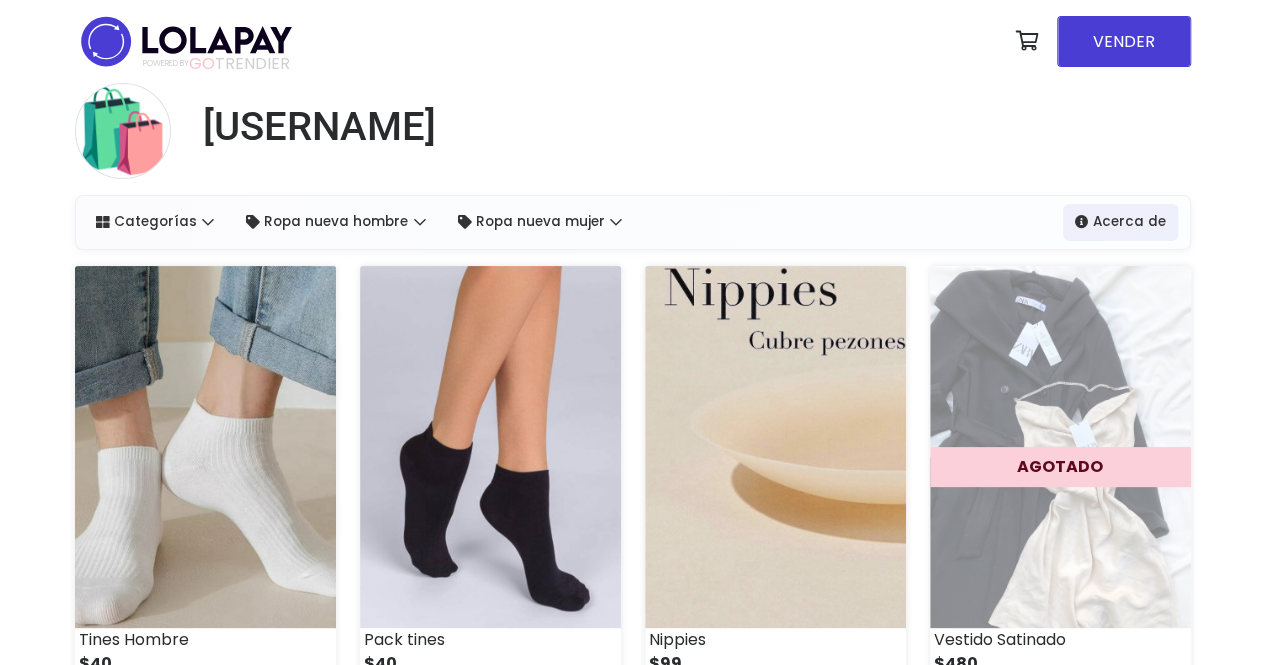 click on "[USERNAME]" at bounding box center (633, 139) 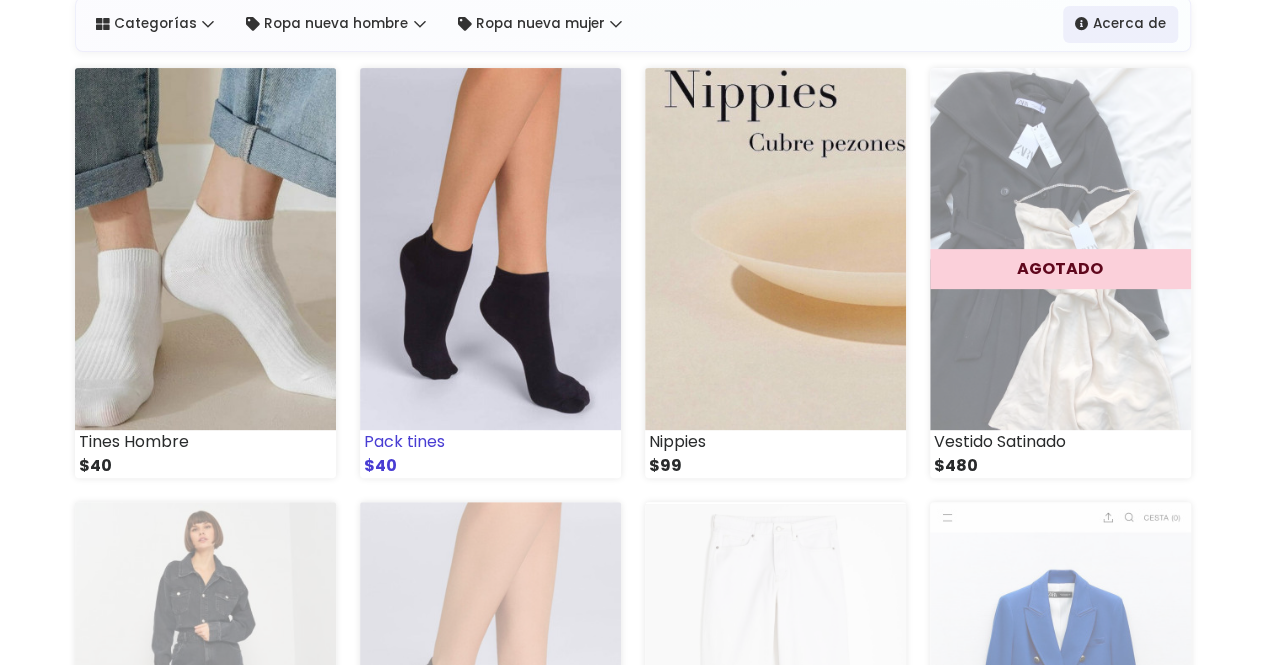 scroll, scrollTop: 216, scrollLeft: 0, axis: vertical 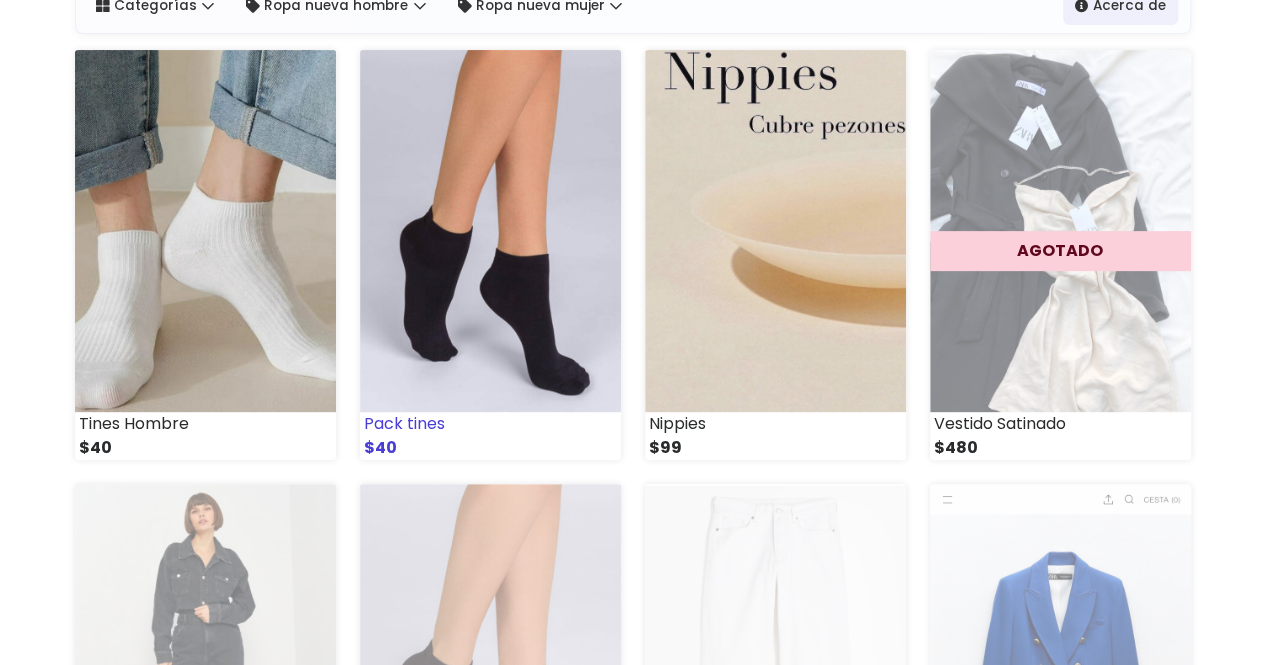 click at bounding box center [490, 231] 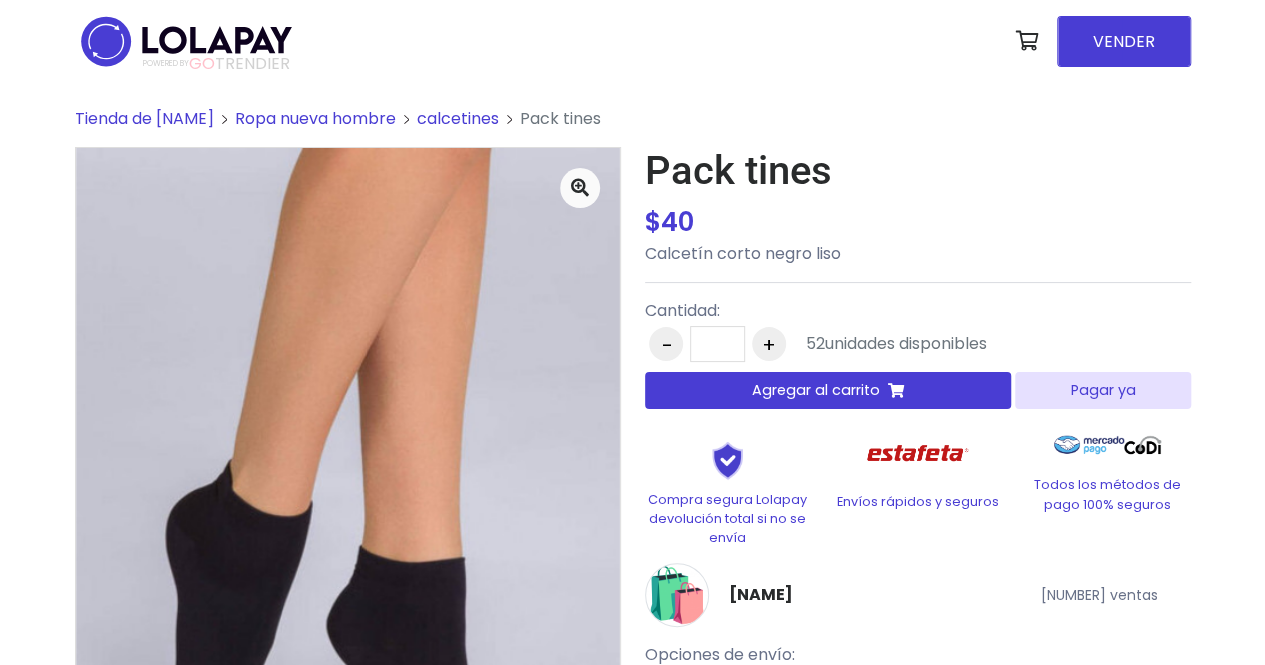 scroll, scrollTop: 98, scrollLeft: 0, axis: vertical 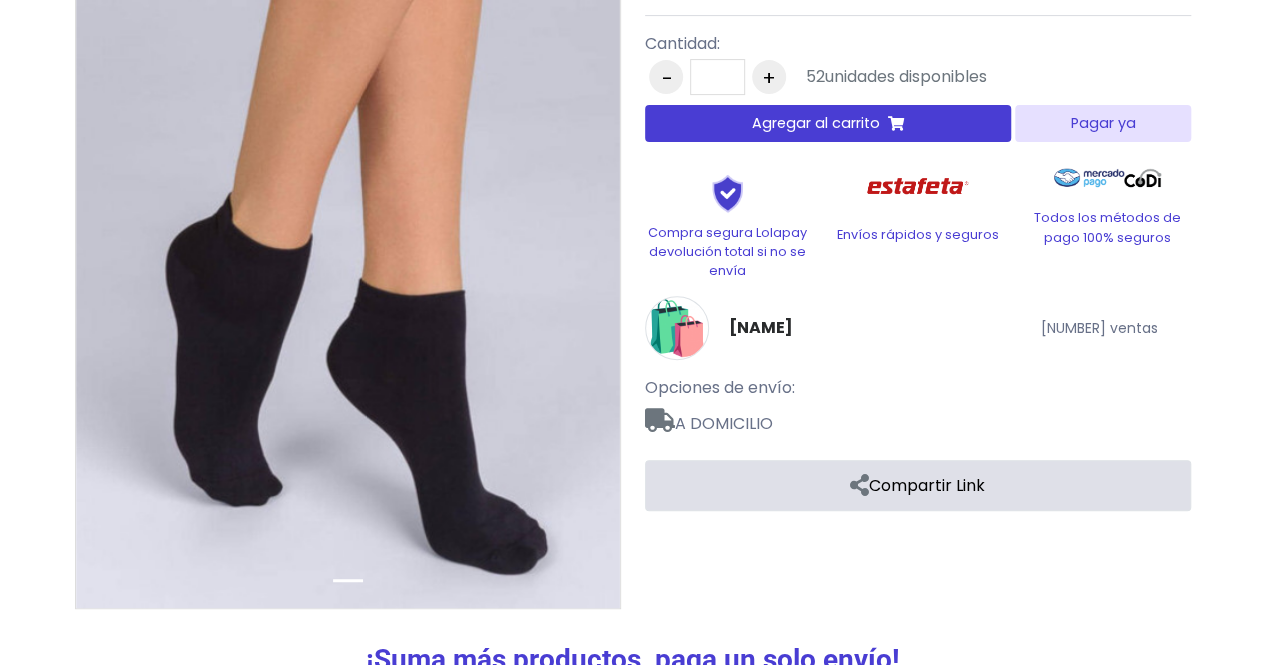 click on "Pagar ya" at bounding box center [1102, 123] 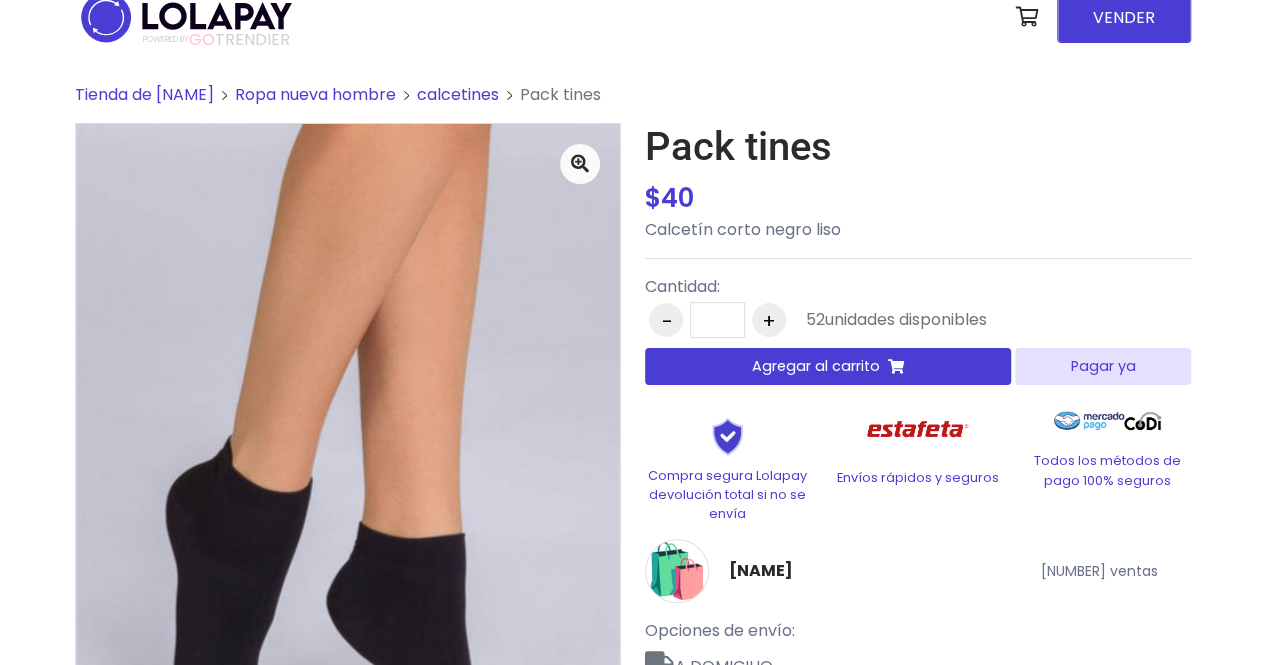 scroll, scrollTop: 11, scrollLeft: 0, axis: vertical 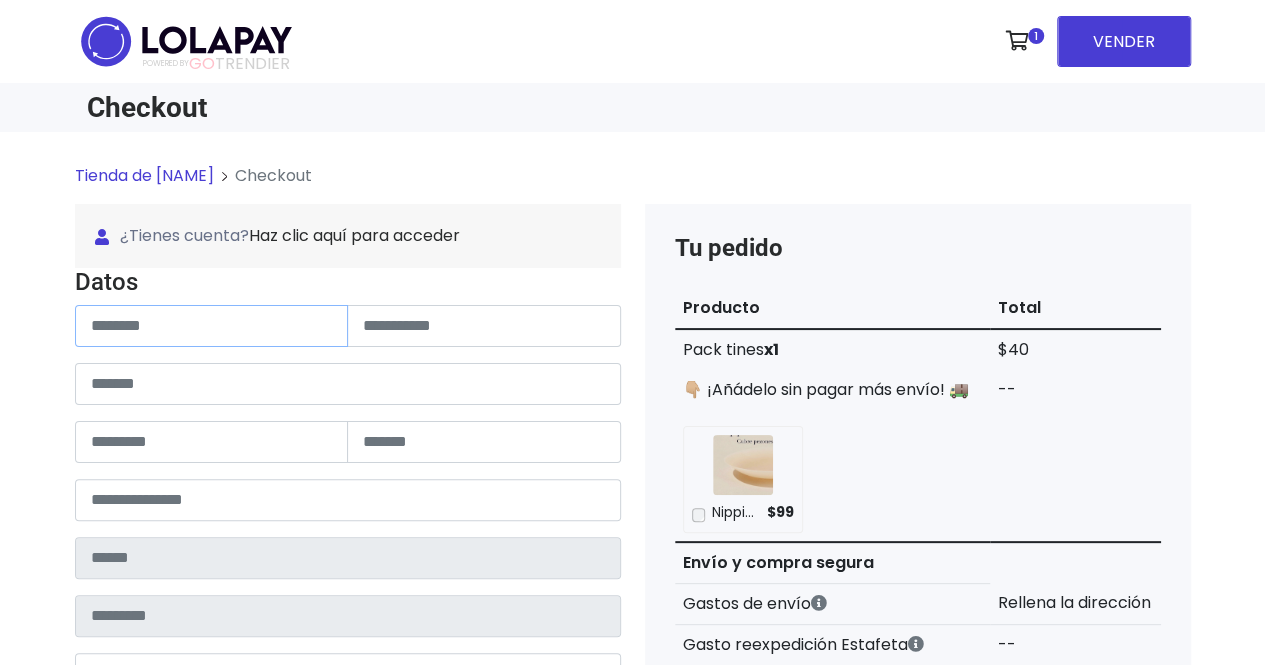 click at bounding box center (212, 326) 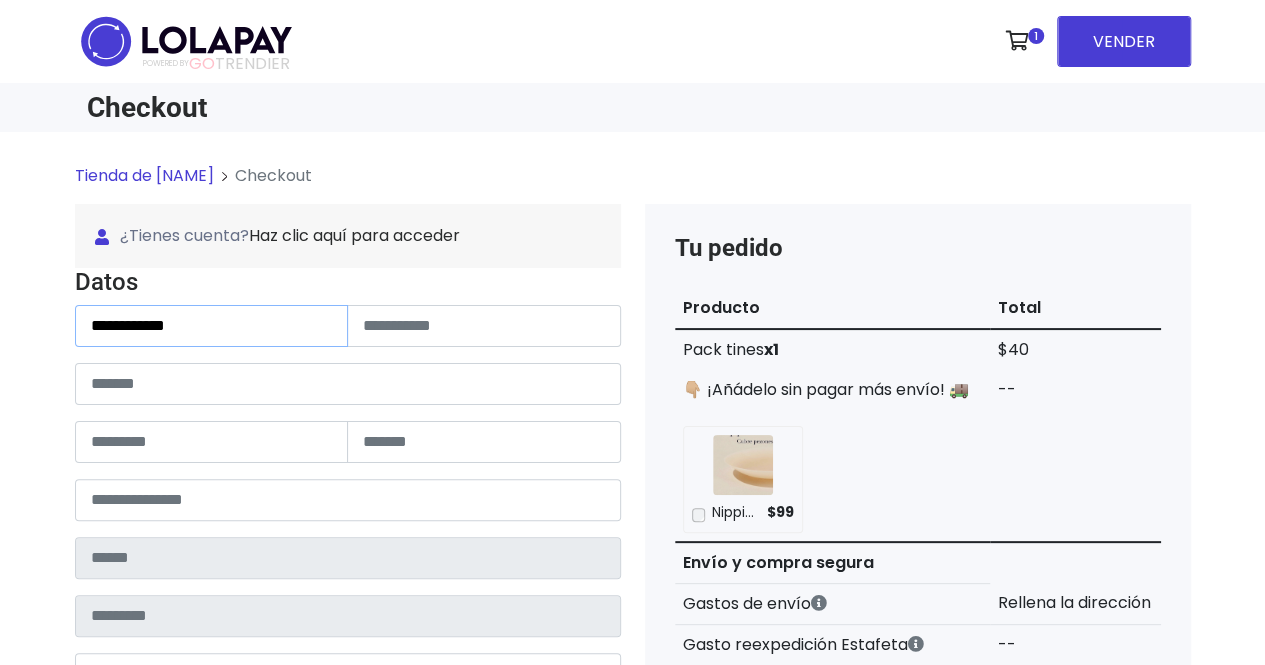type on "**********" 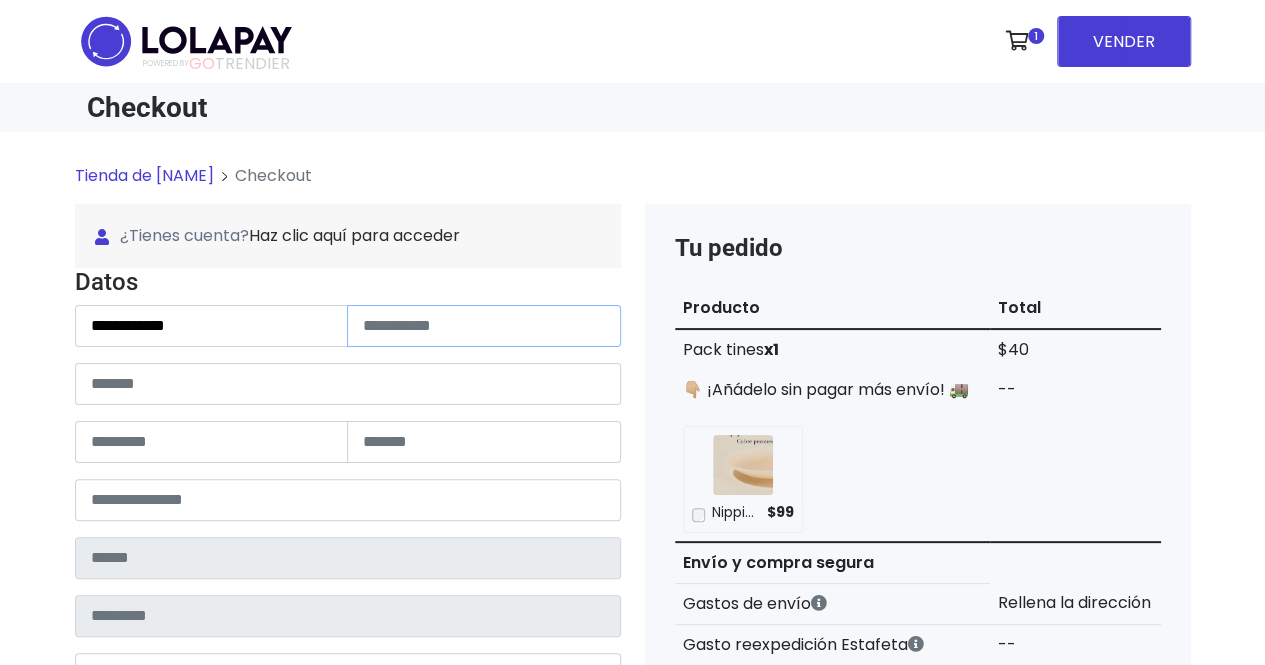 click at bounding box center (484, 326) 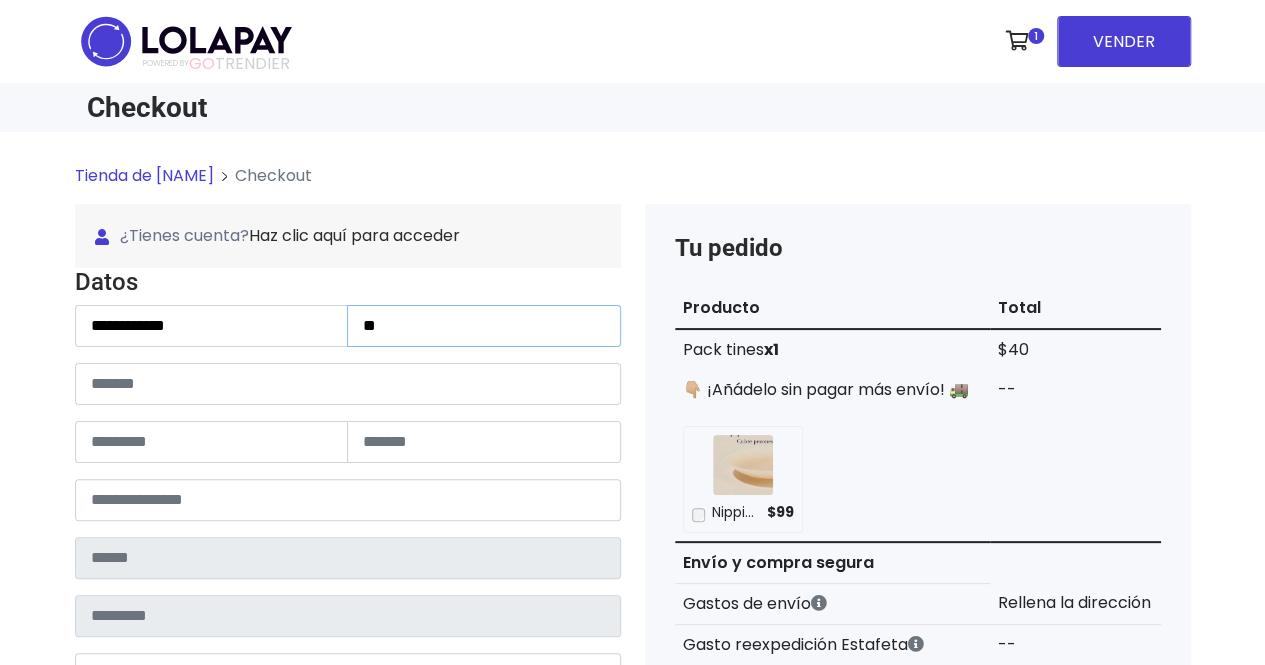 type on "*" 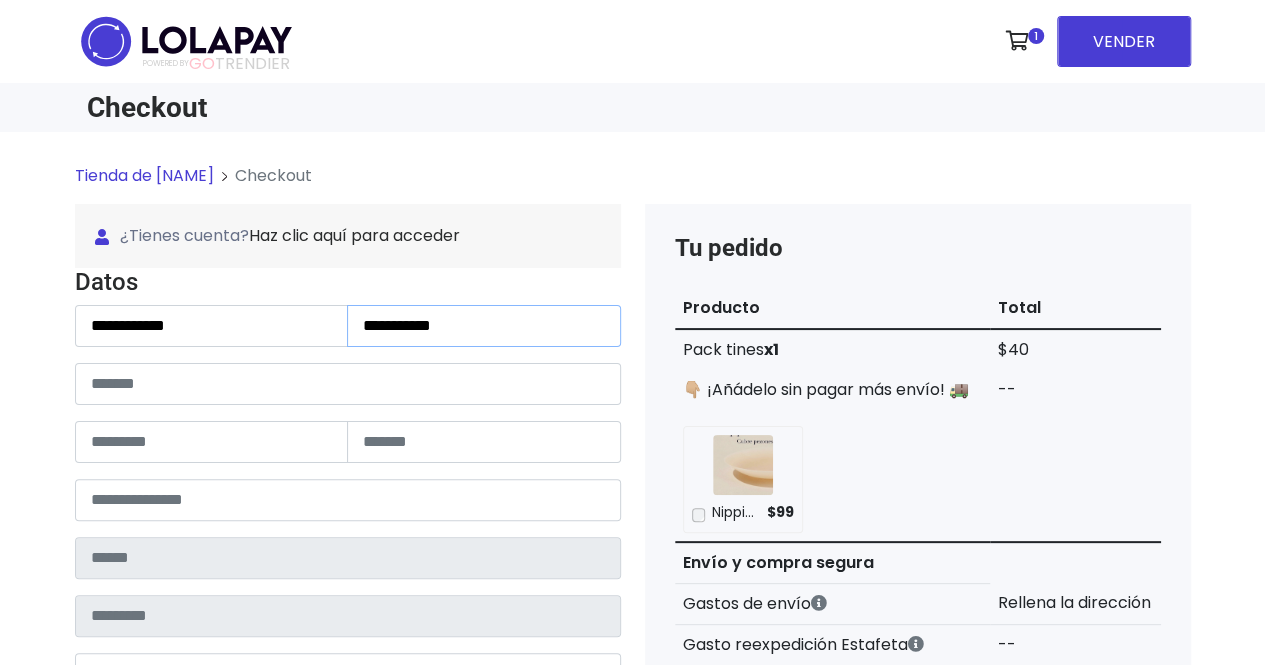 type on "**********" 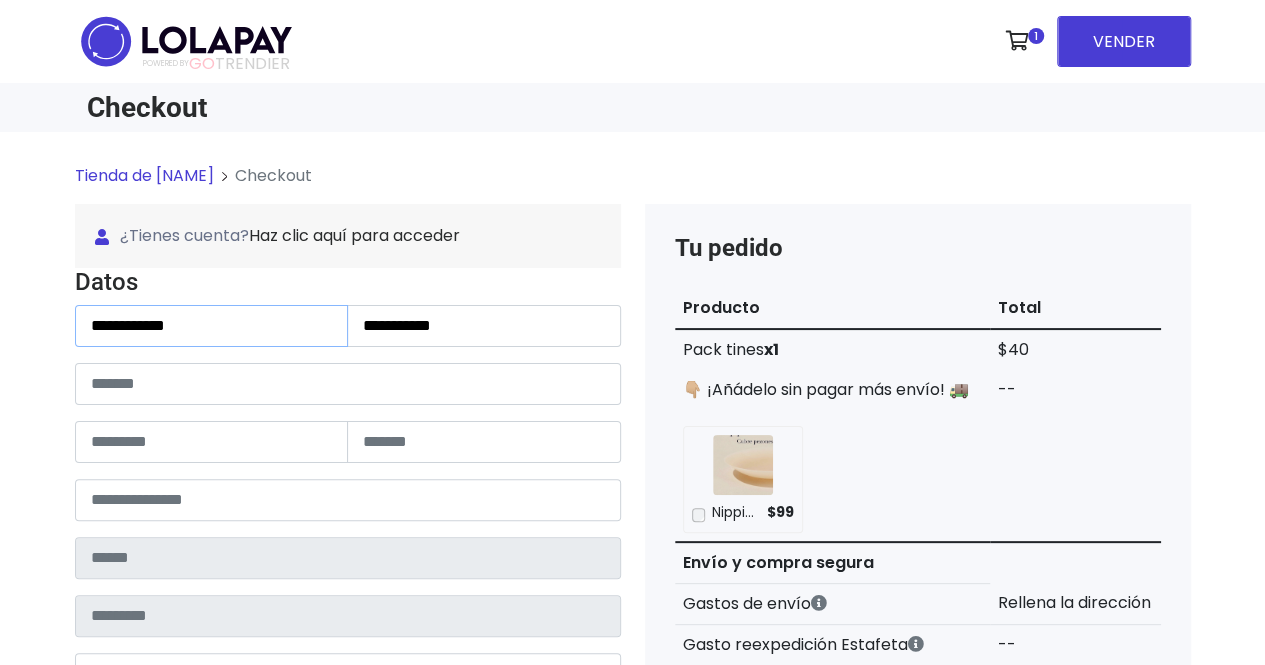 click on "**********" at bounding box center [212, 326] 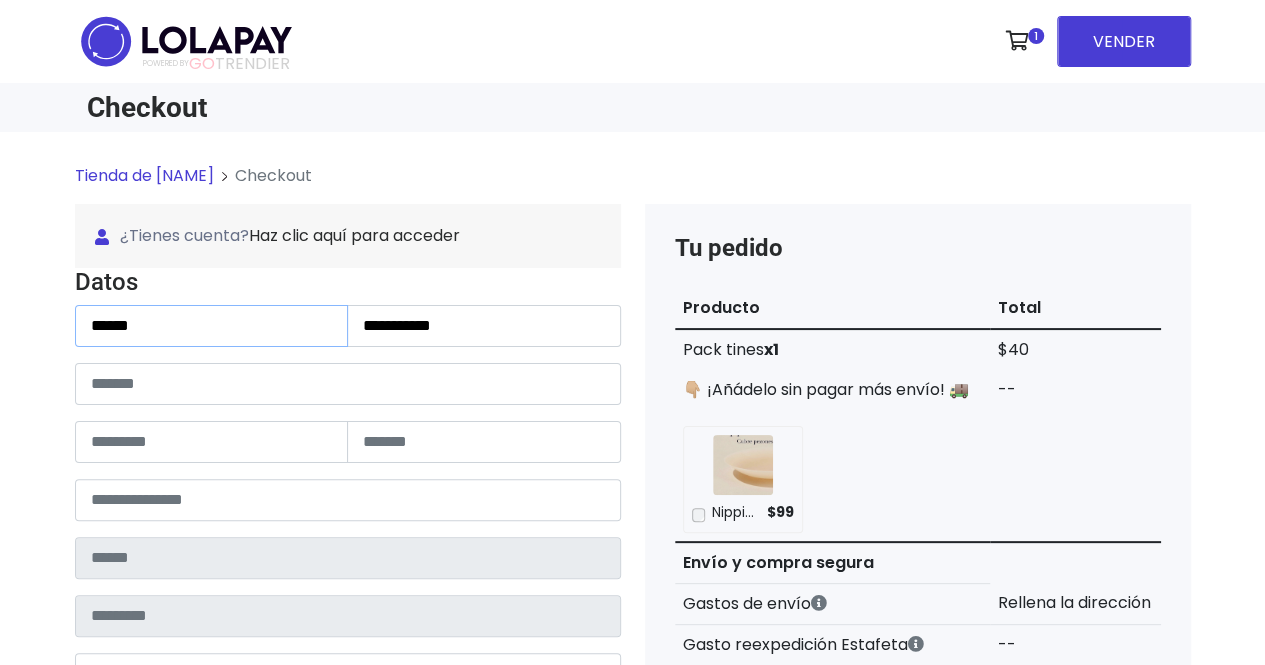 type on "*****" 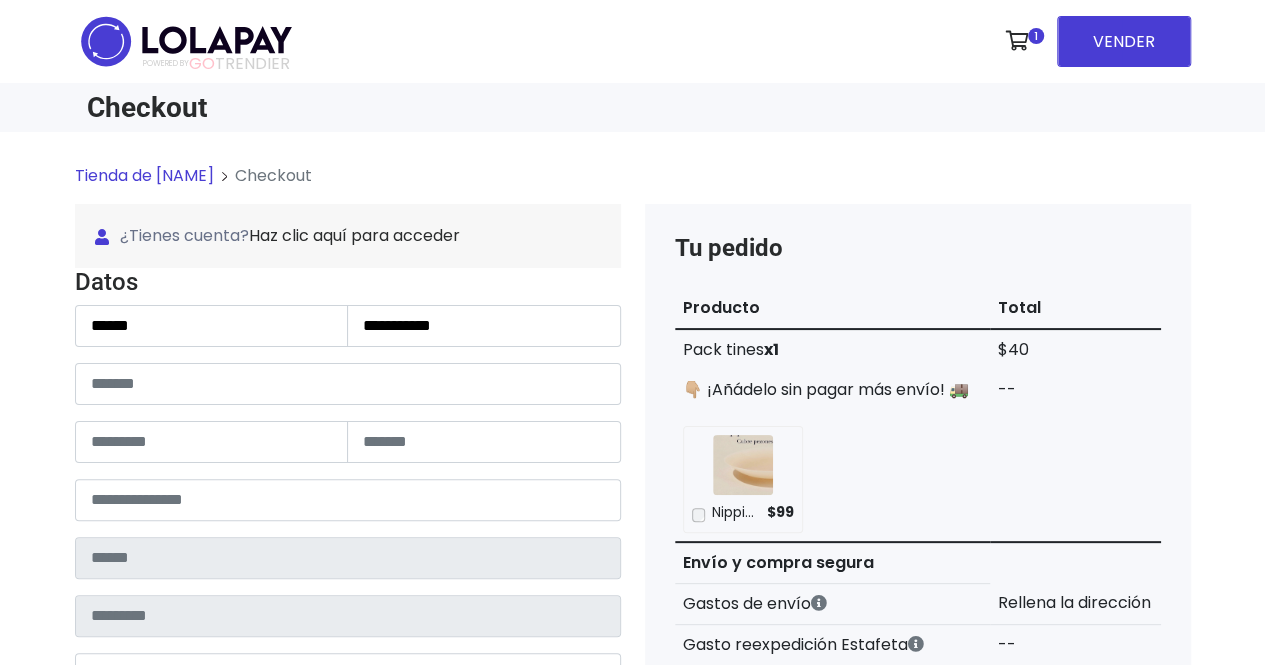 click on "**********" at bounding box center [348, 615] 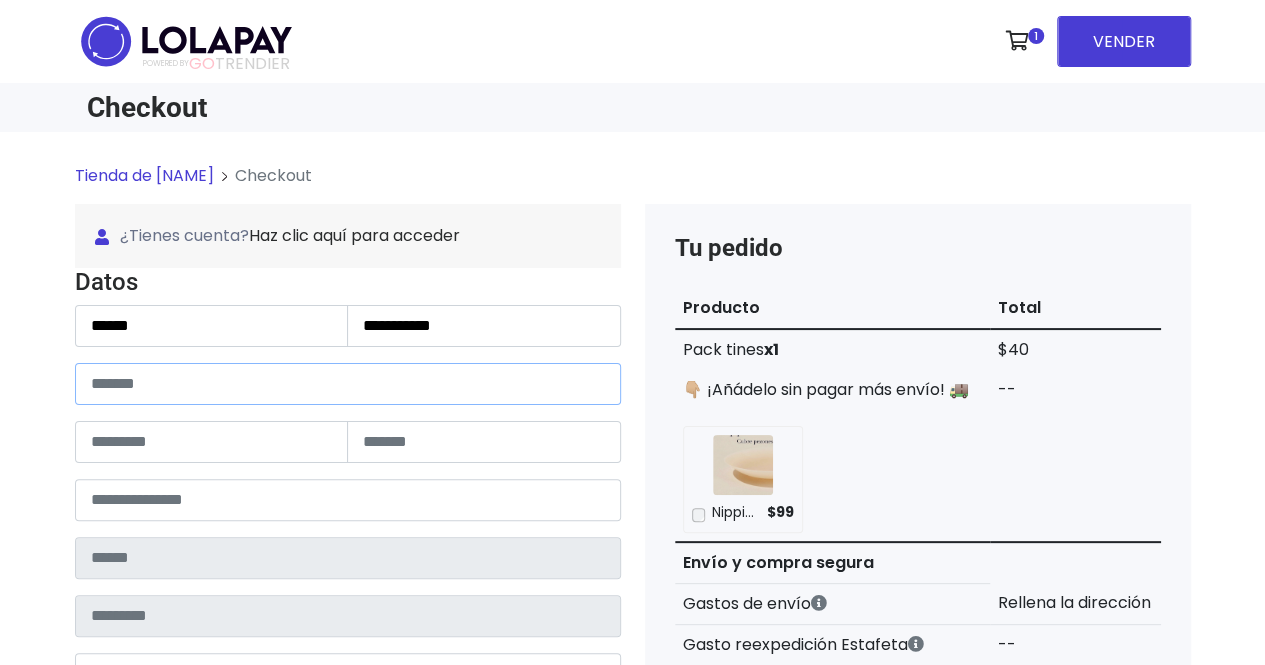 click at bounding box center (348, 384) 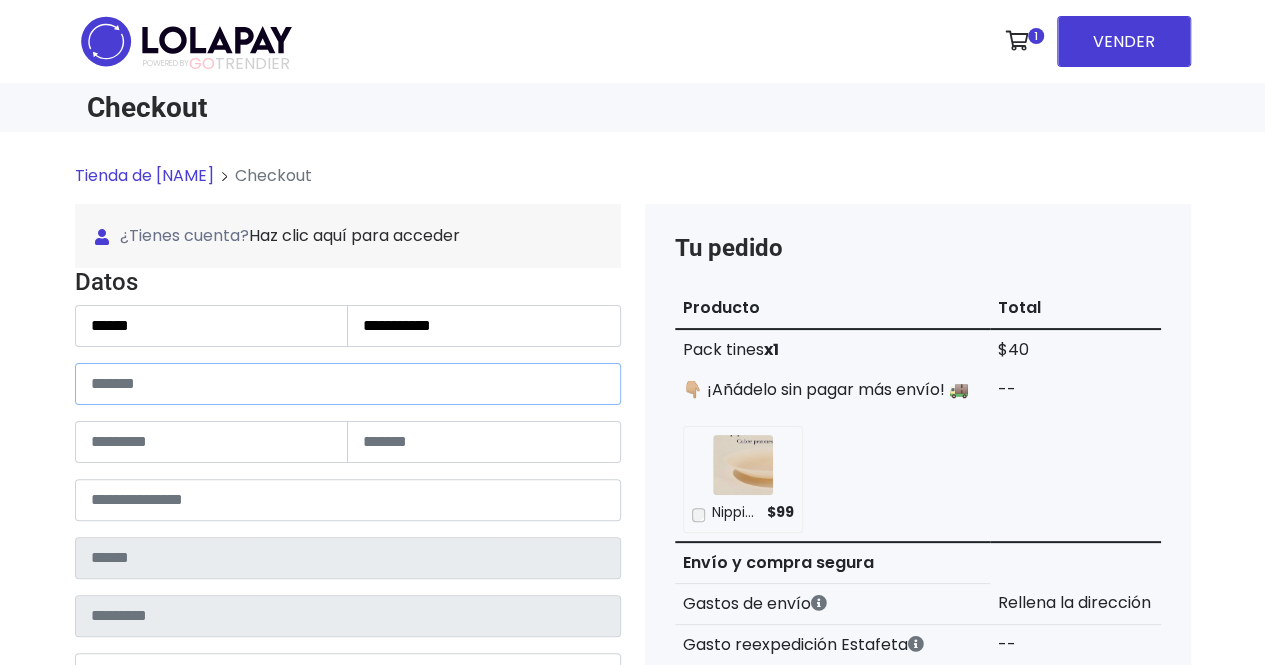 paste on "**********" 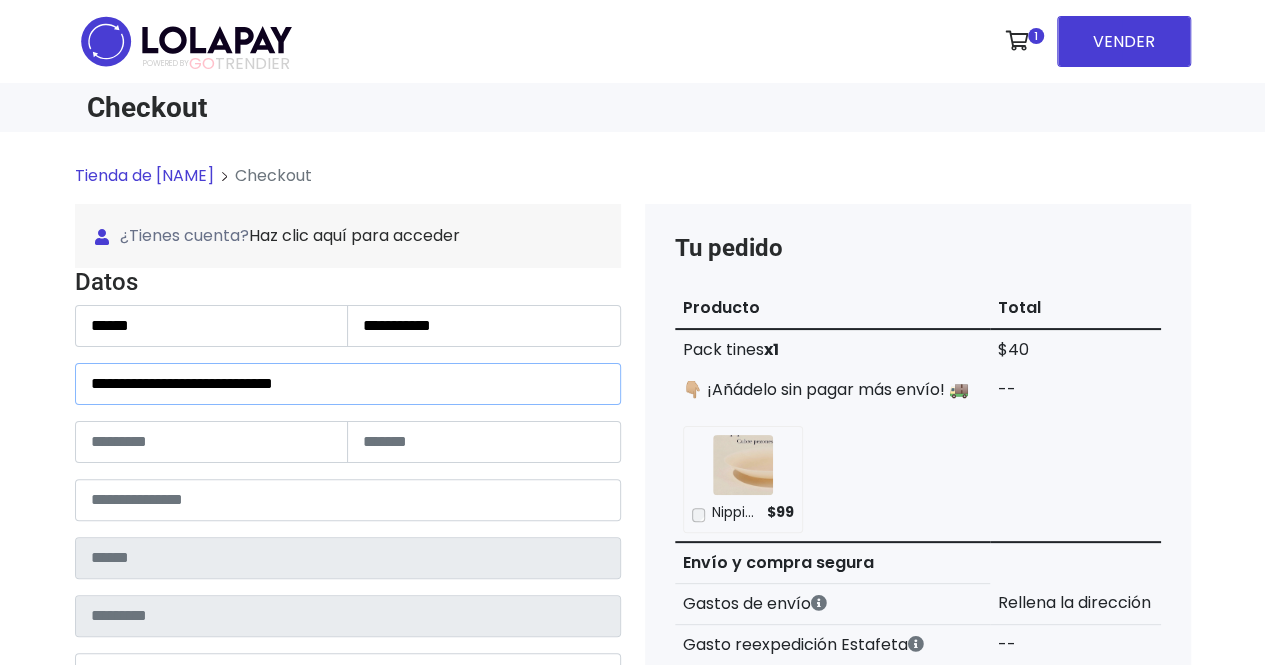 type on "**********" 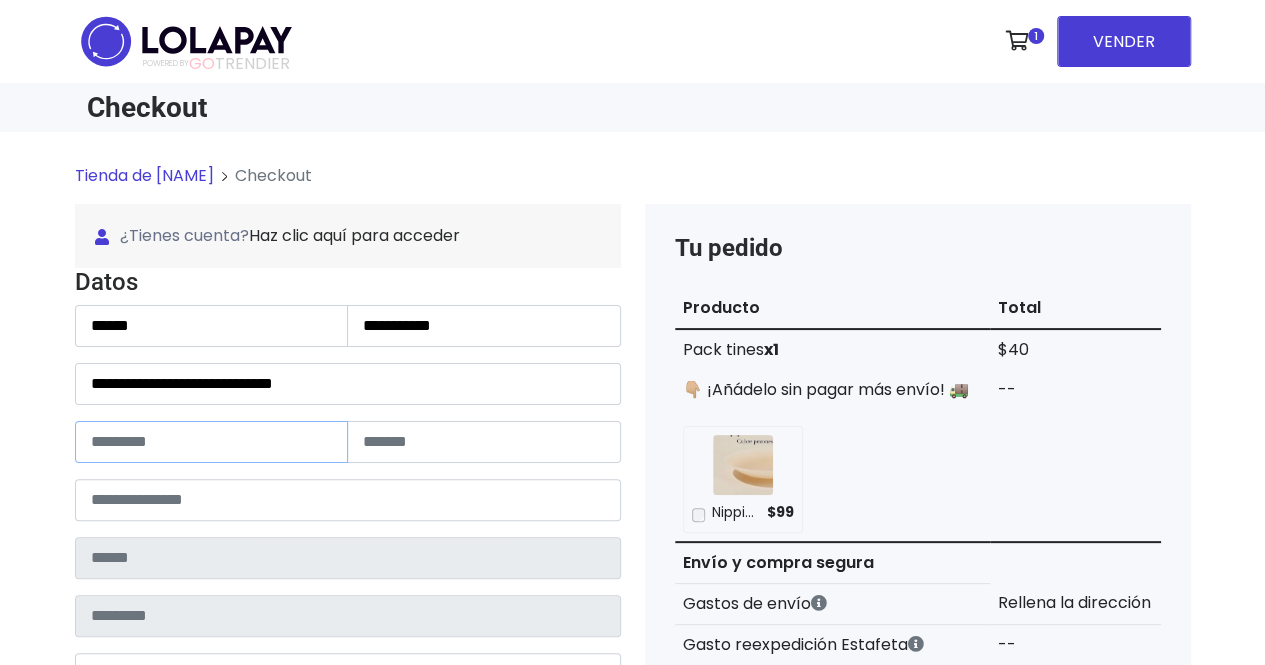 click at bounding box center [212, 442] 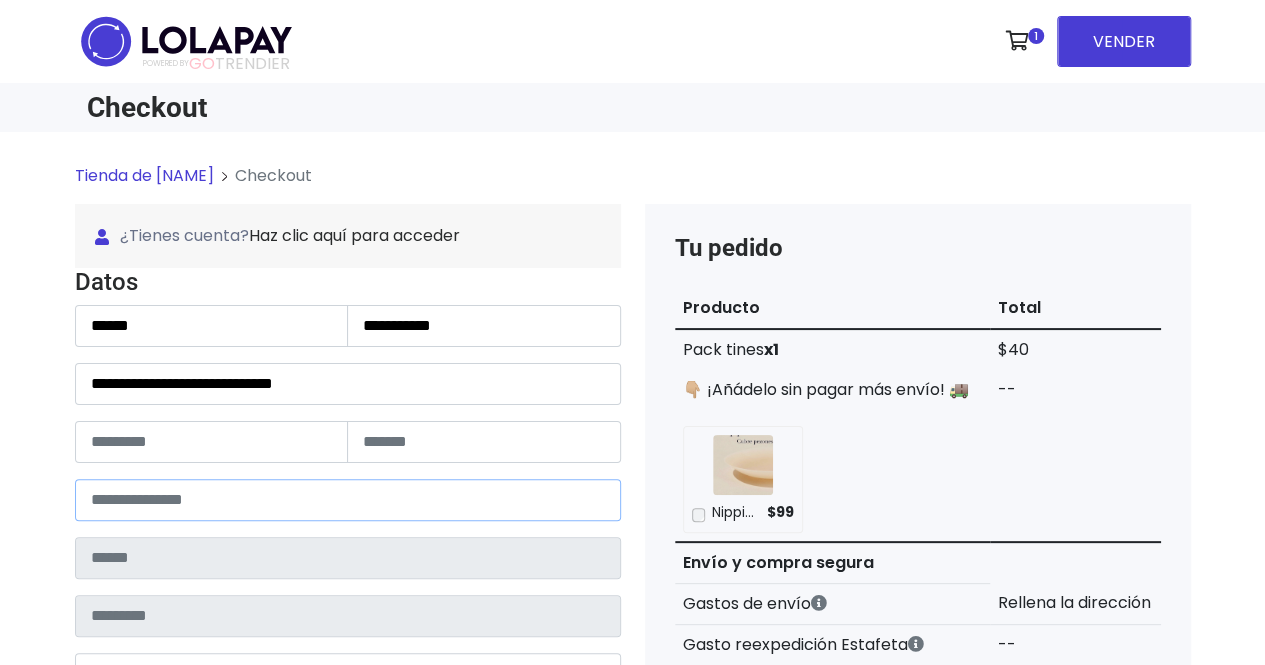 click at bounding box center (348, 500) 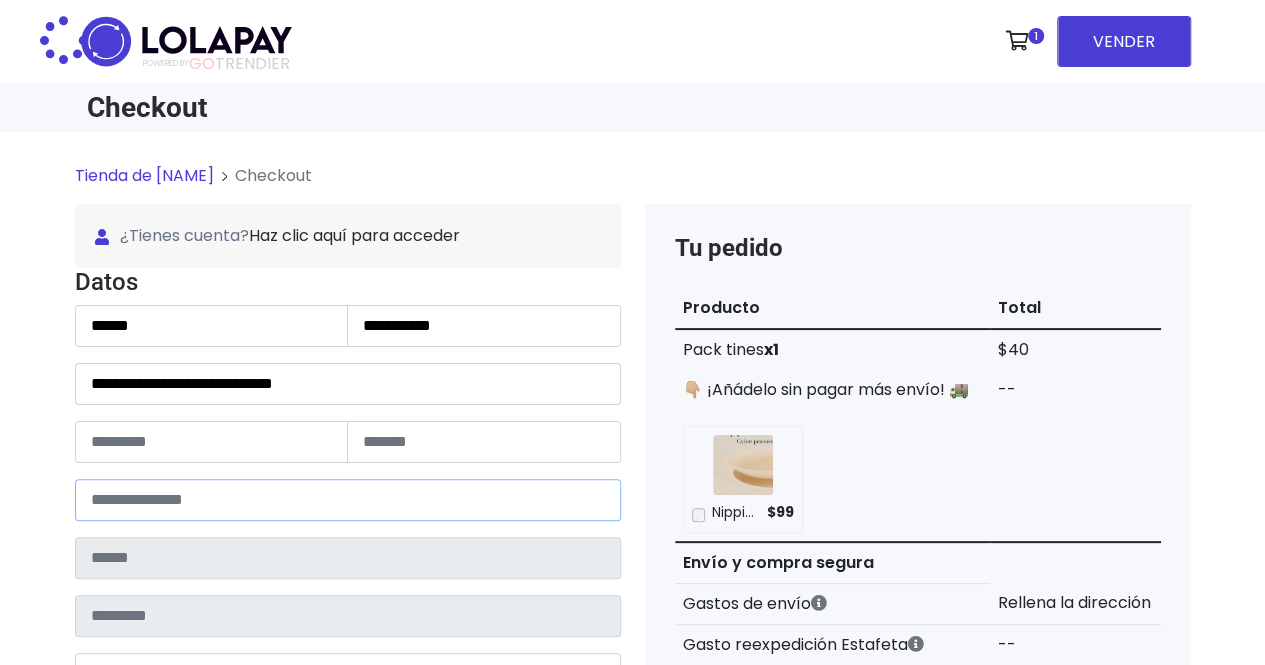 type on "*****" 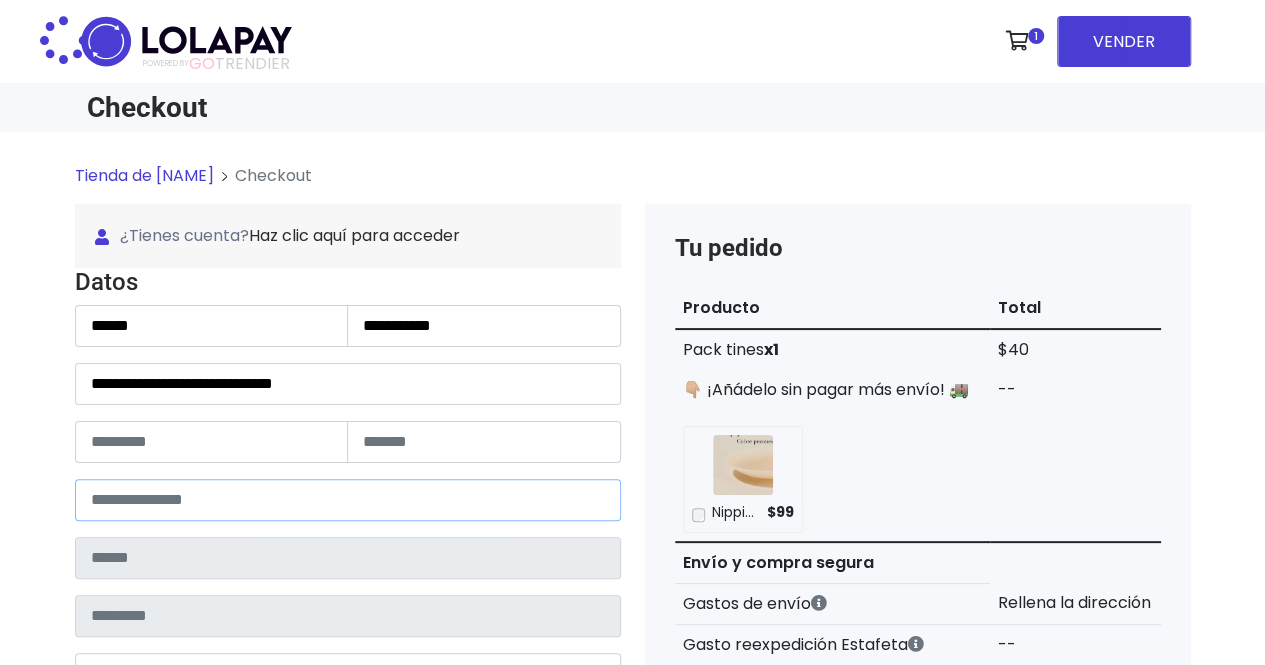 type on "********" 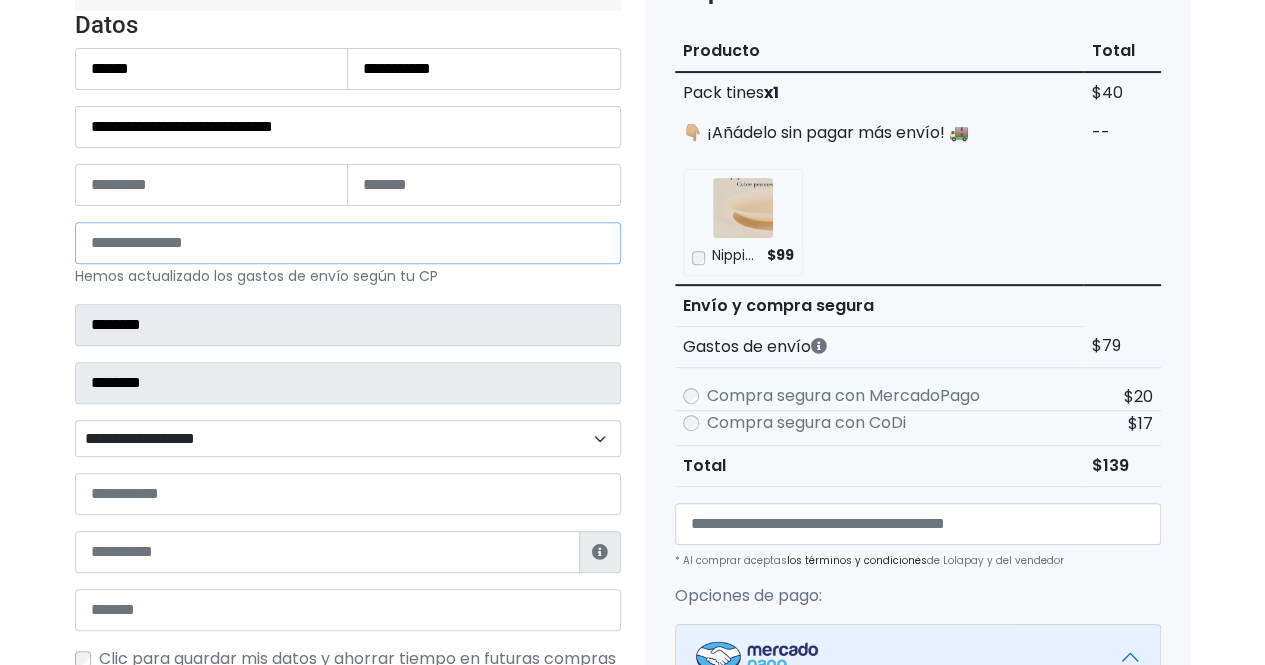 scroll, scrollTop: 258, scrollLeft: 0, axis: vertical 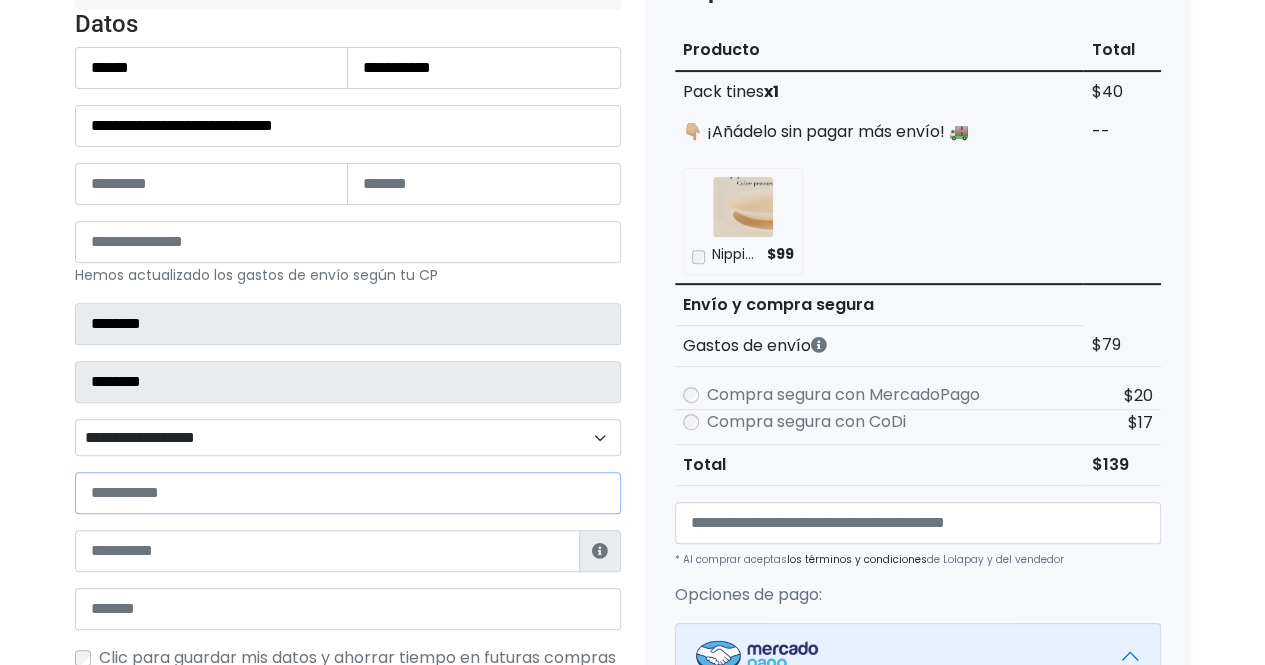 click at bounding box center [348, 493] 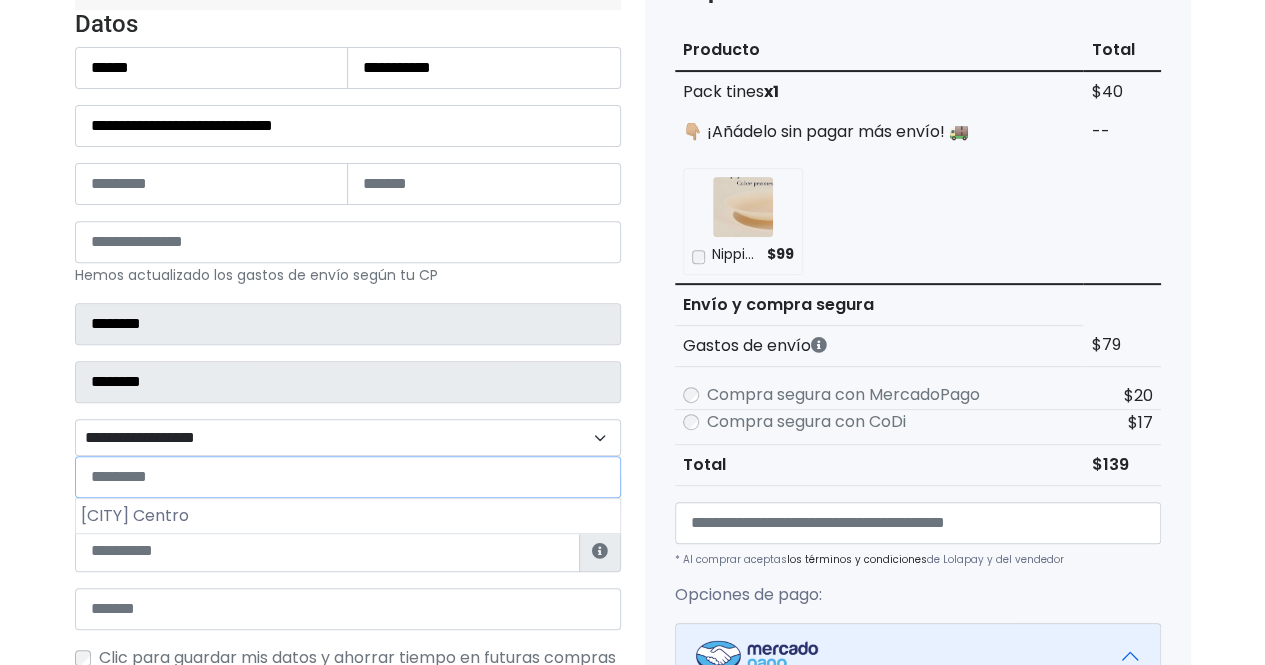 click on "**********" at bounding box center [348, 437] 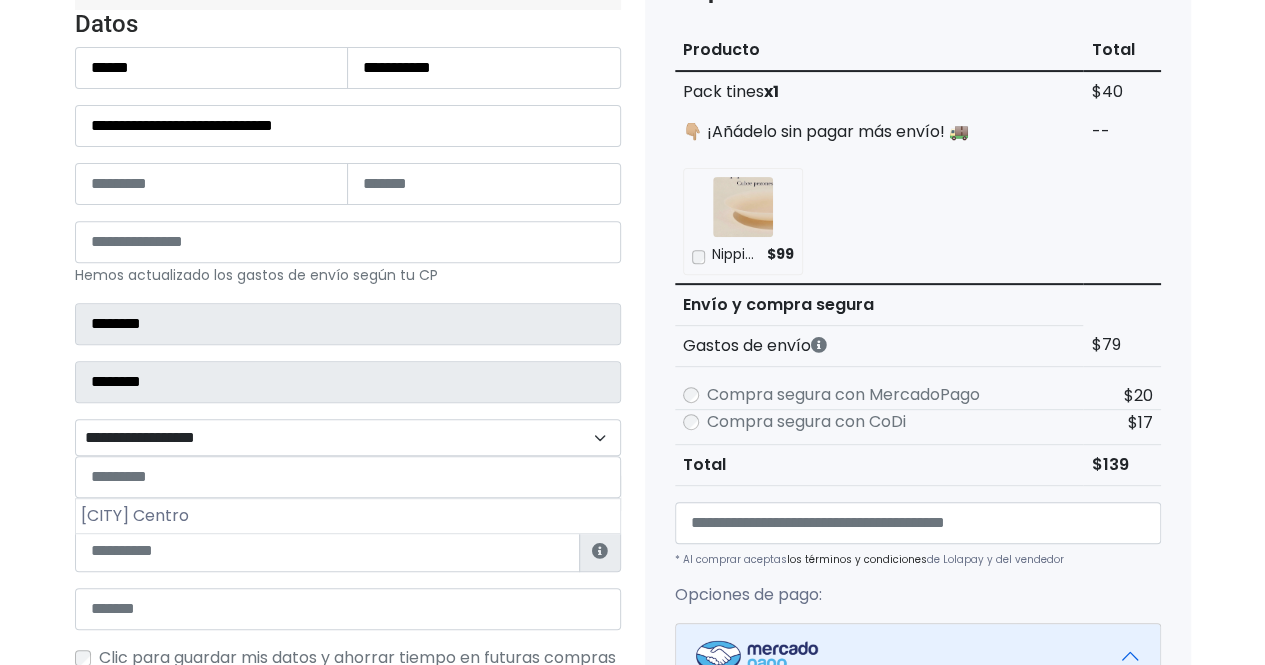 click on "**********" at bounding box center (348, 437) 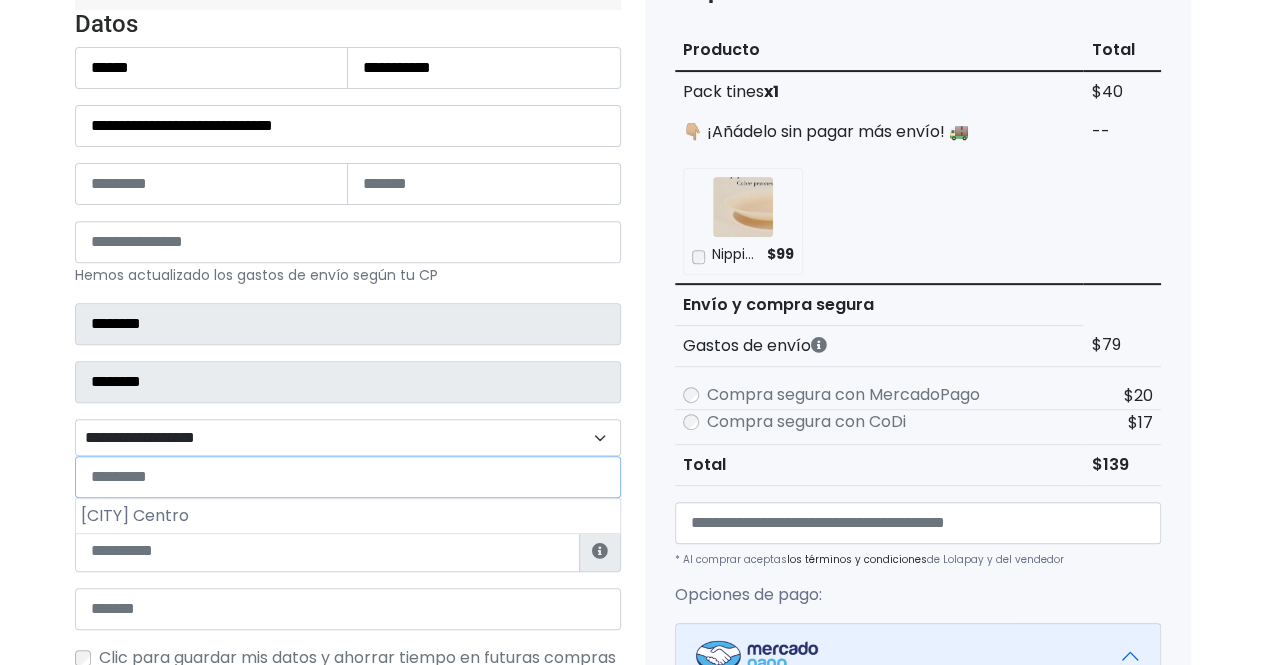 click on "**********" at bounding box center (348, 437) 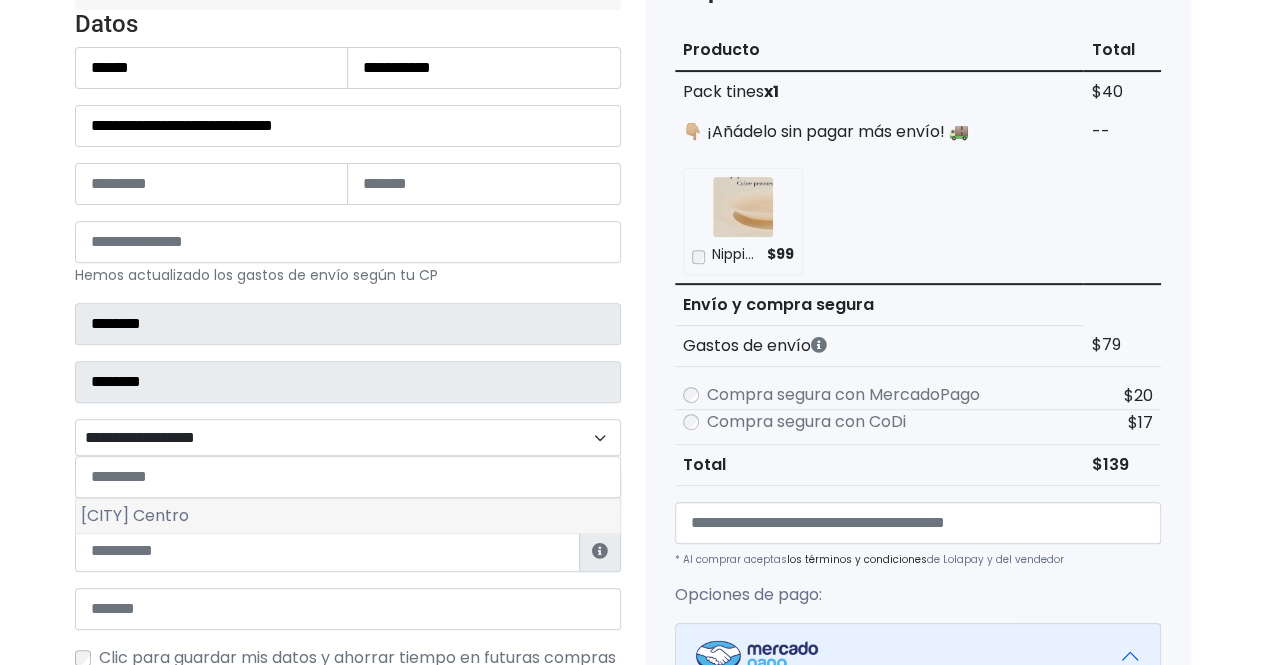 click on "[CITY] Centro" at bounding box center (348, 516) 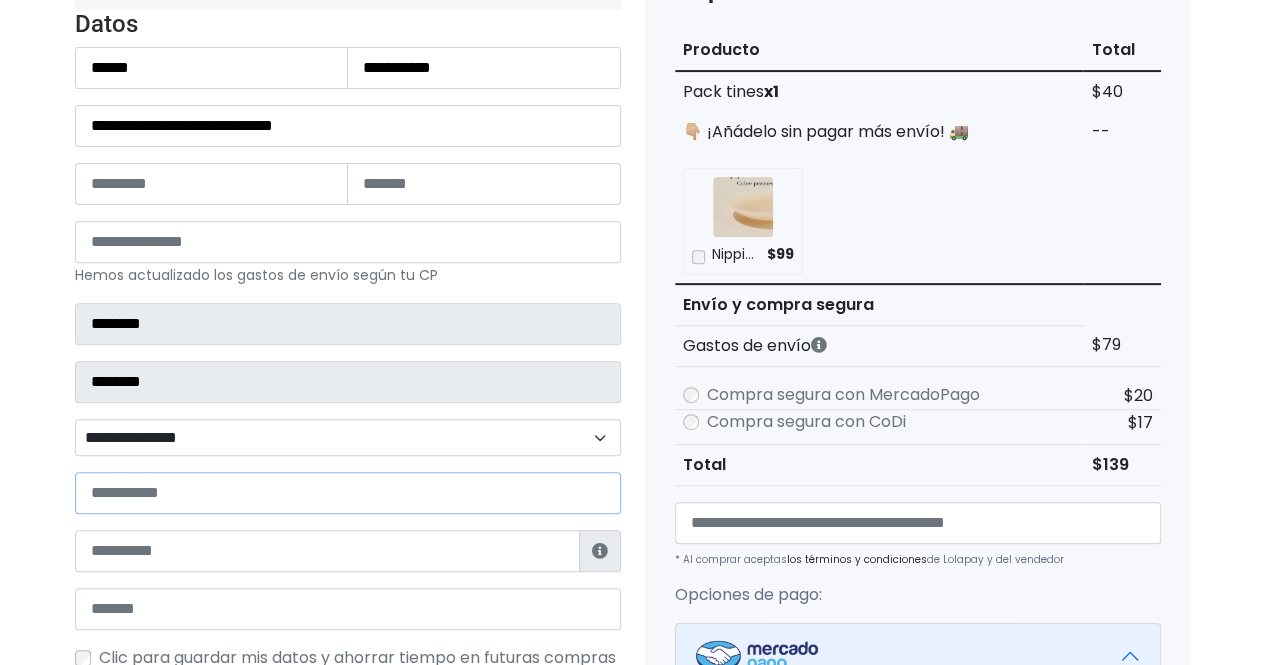 click at bounding box center (348, 493) 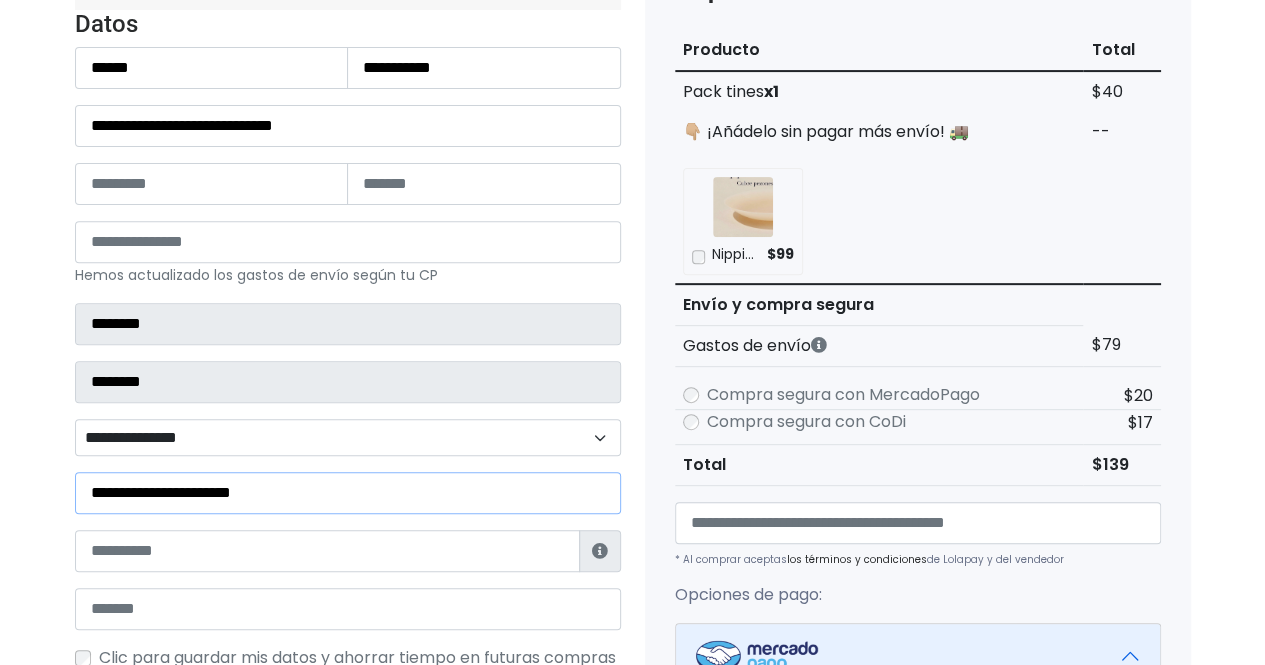 type on "**********" 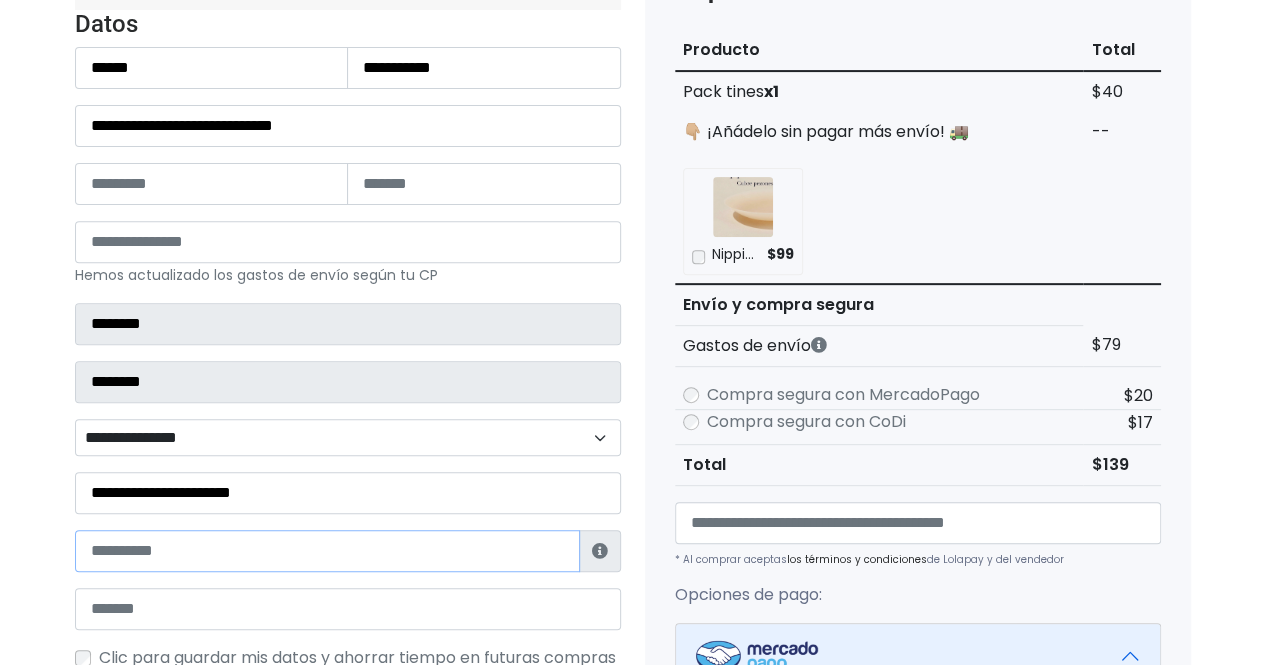 click at bounding box center [327, 551] 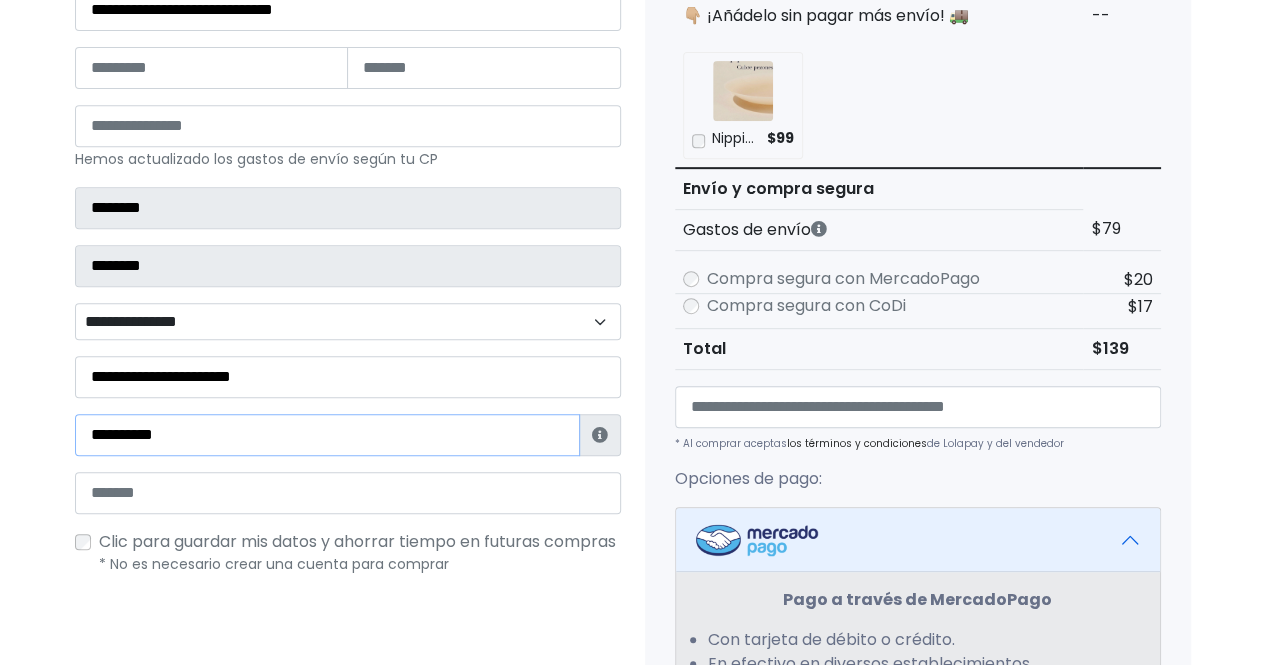 scroll, scrollTop: 378, scrollLeft: 0, axis: vertical 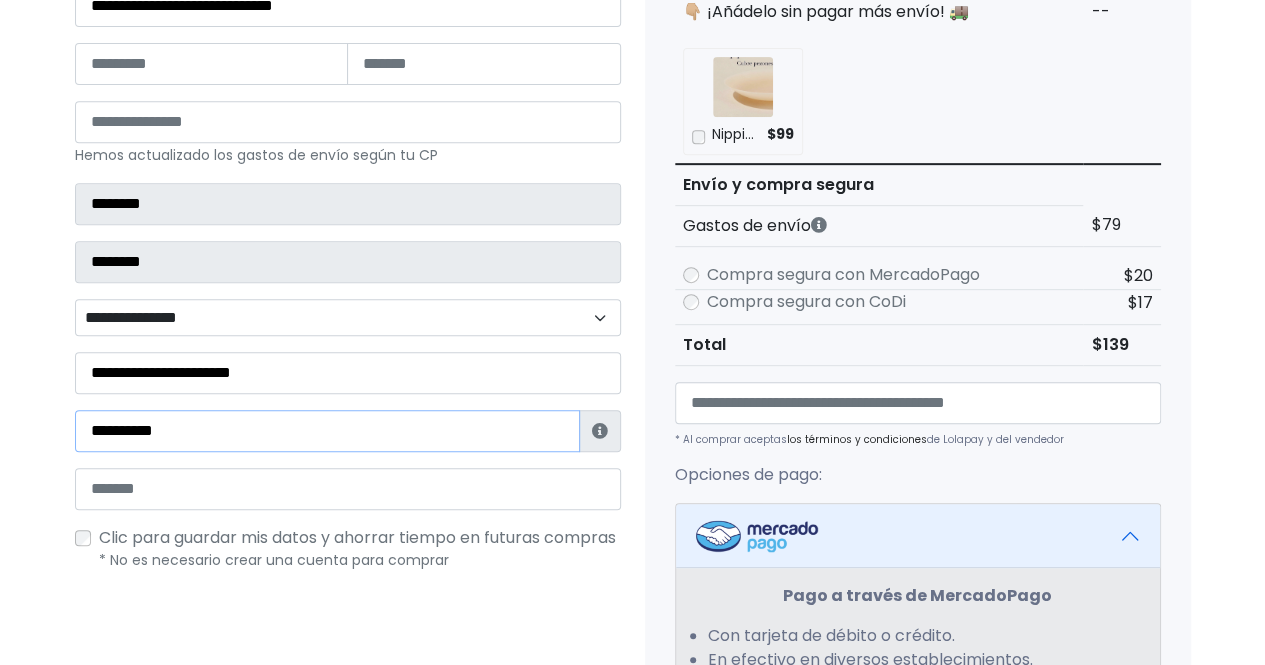 type on "**********" 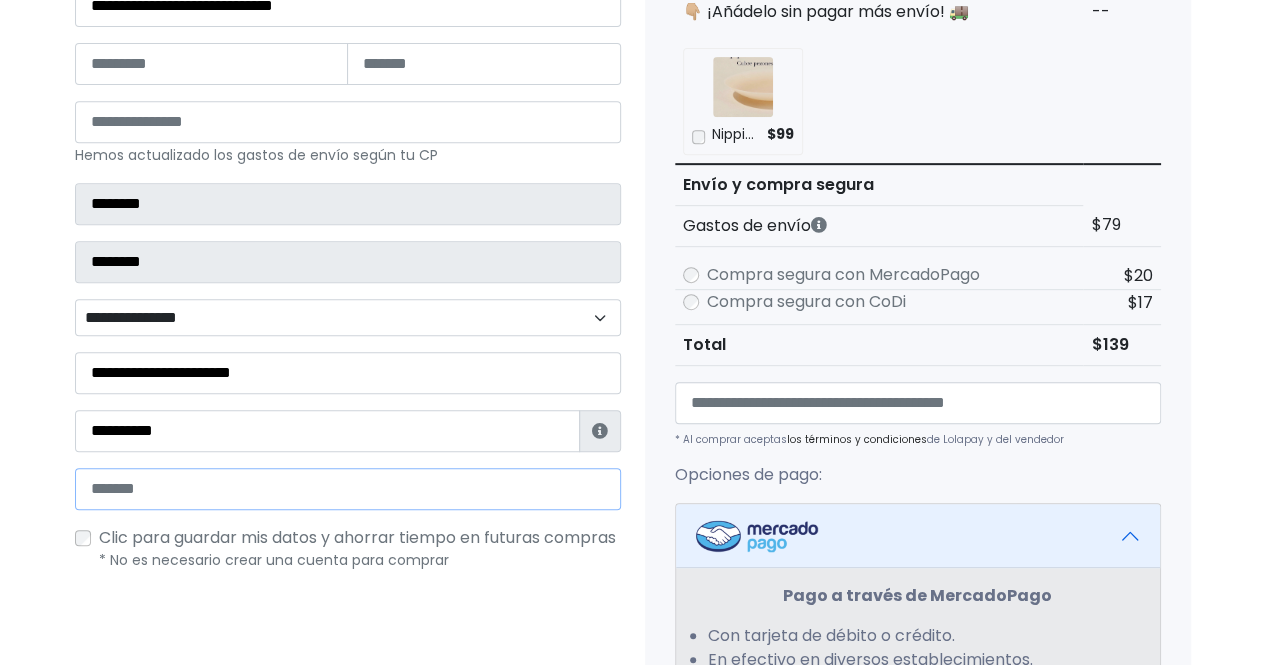 click at bounding box center [348, 489] 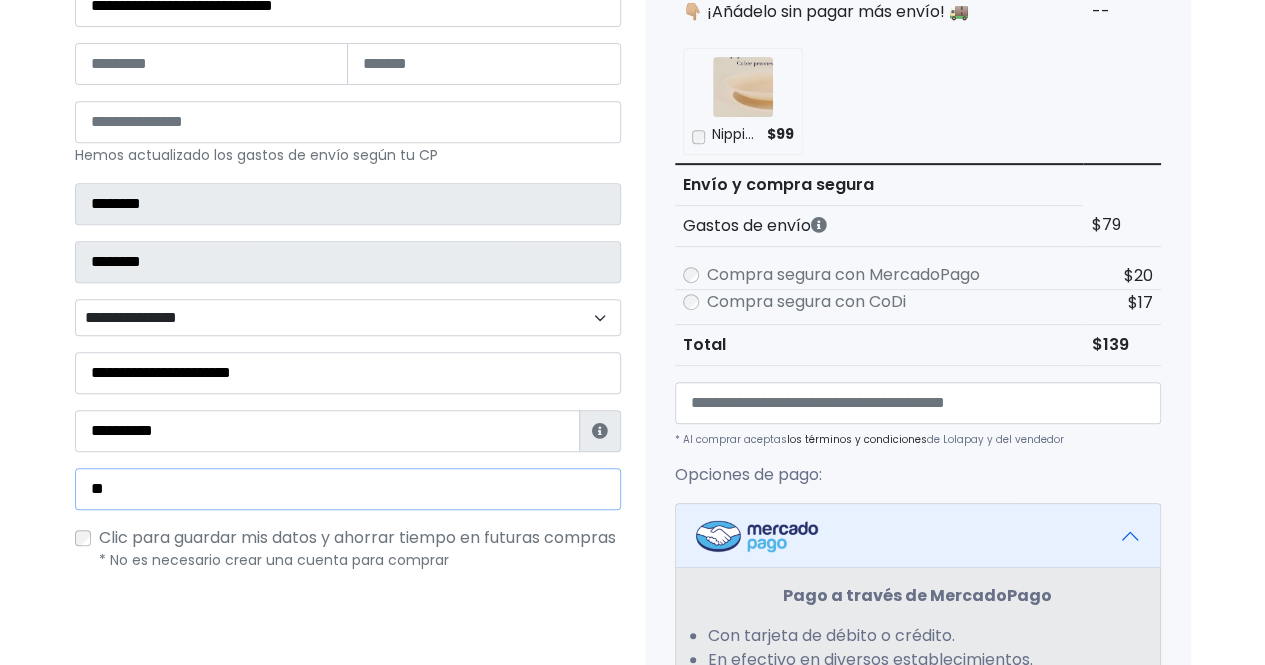 type on "*" 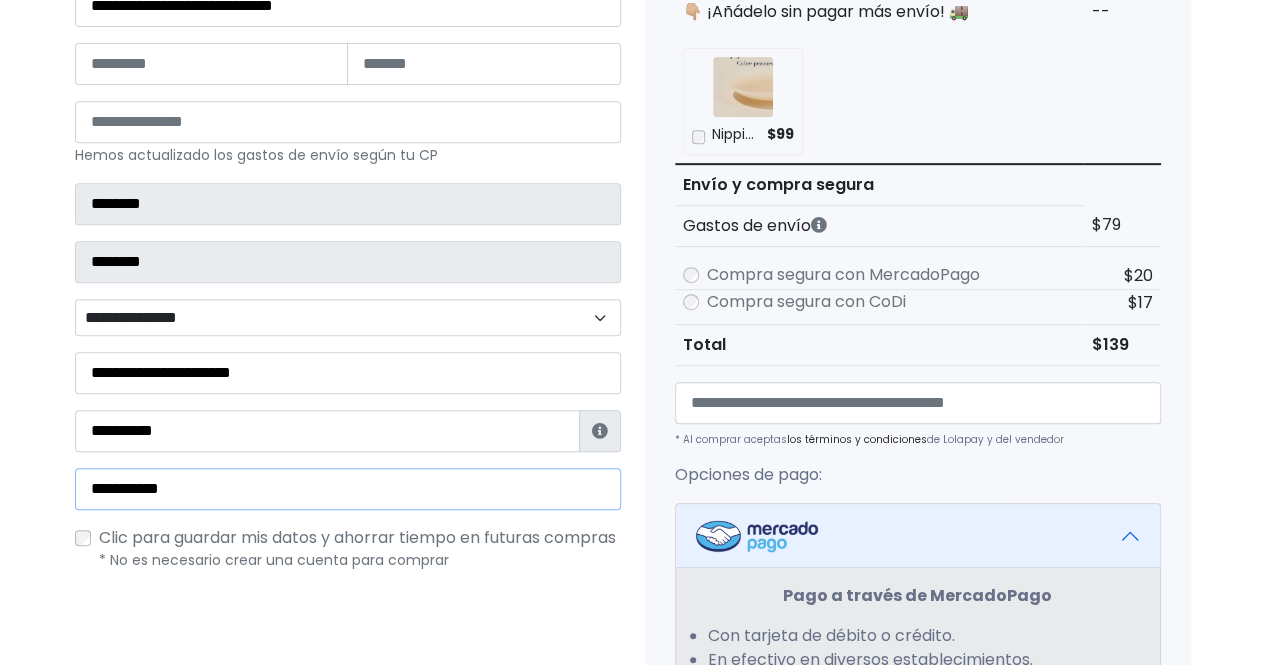 click on "**********" at bounding box center [348, 489] 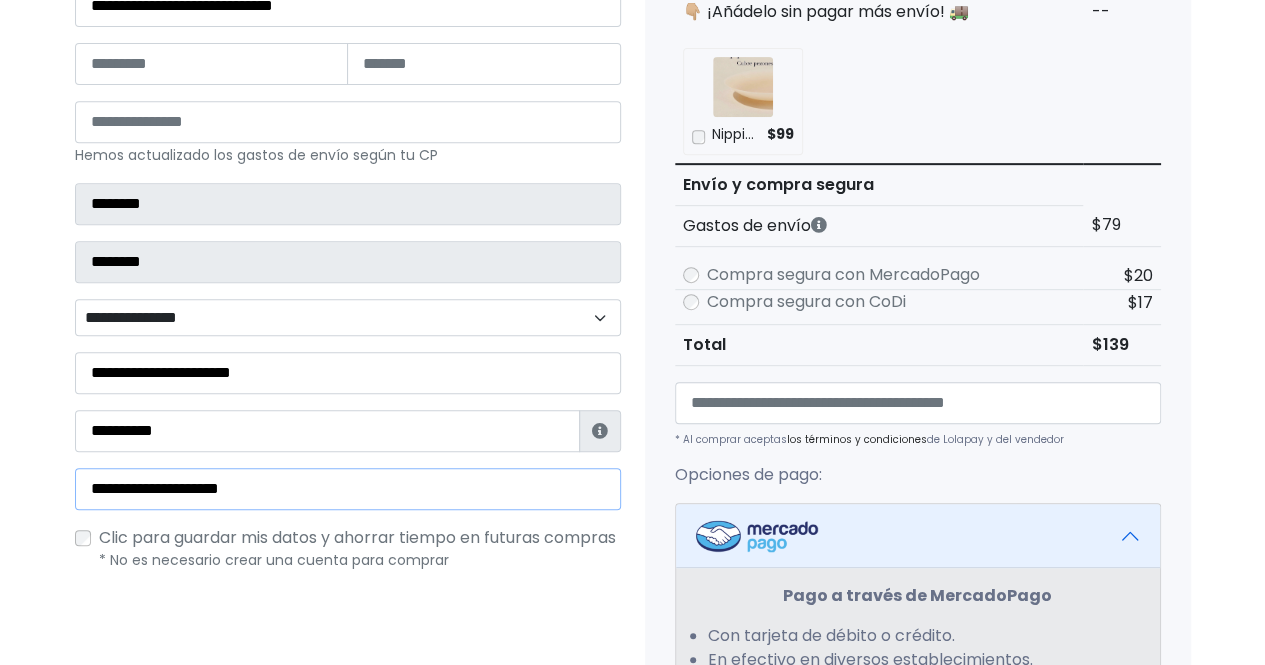 click on "**********" at bounding box center (348, 489) 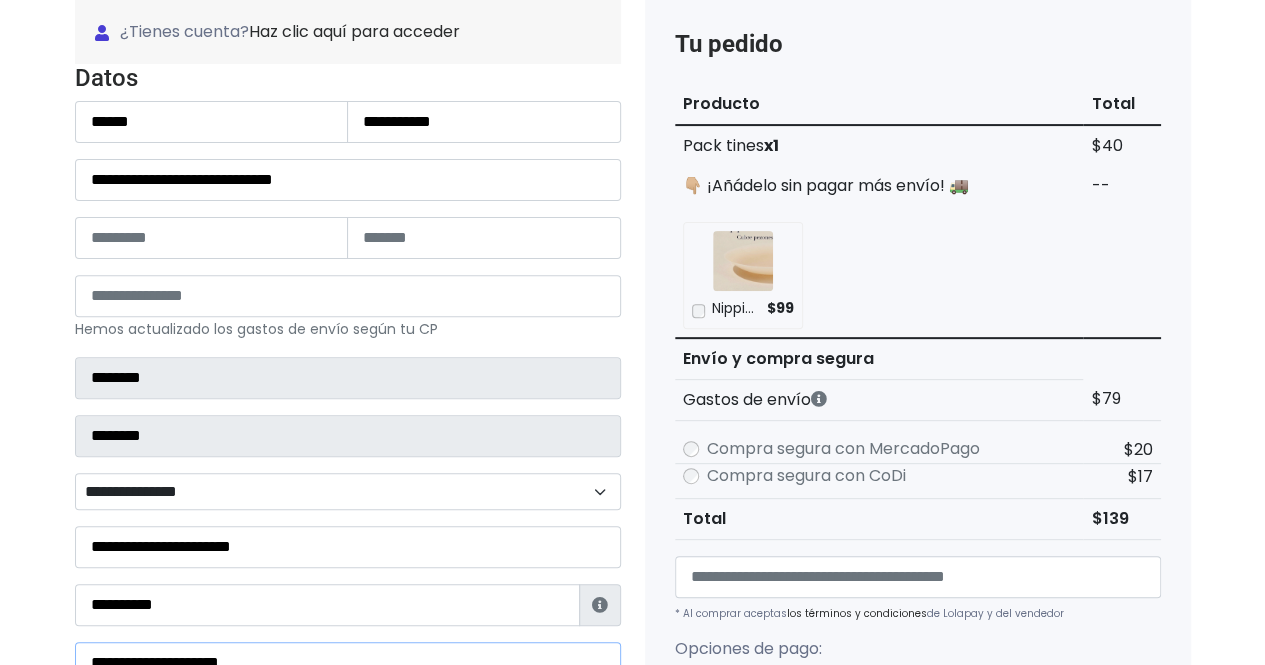 scroll, scrollTop: 203, scrollLeft: 0, axis: vertical 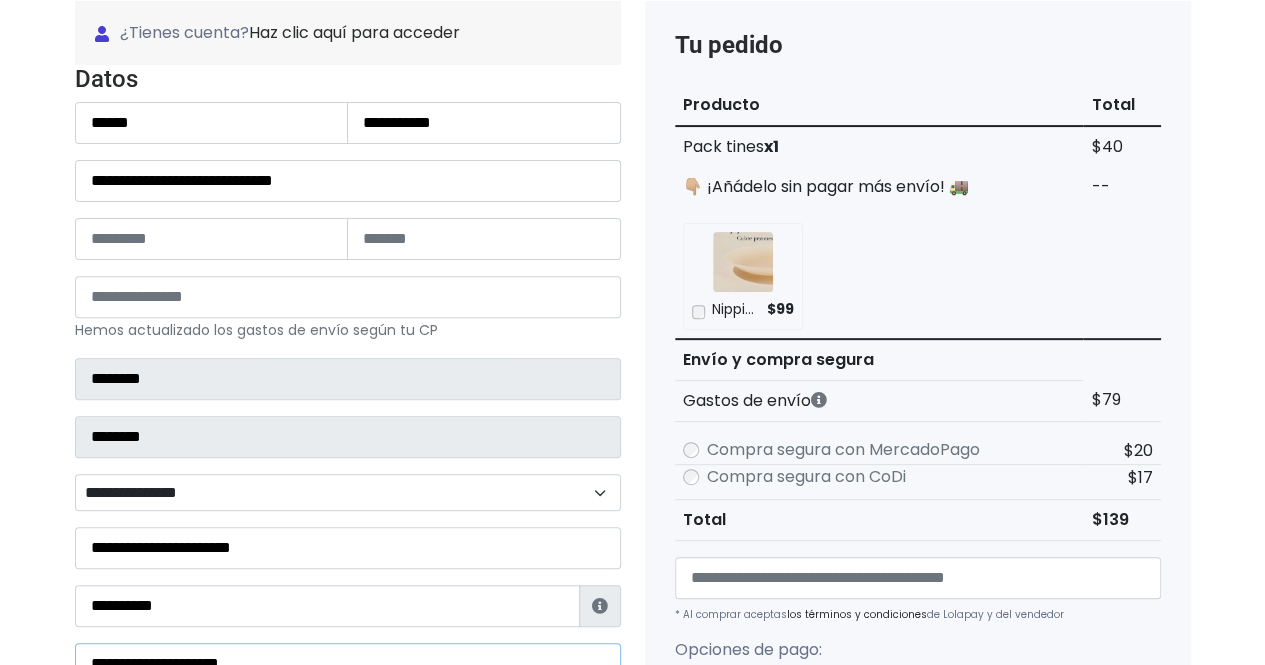 type on "**********" 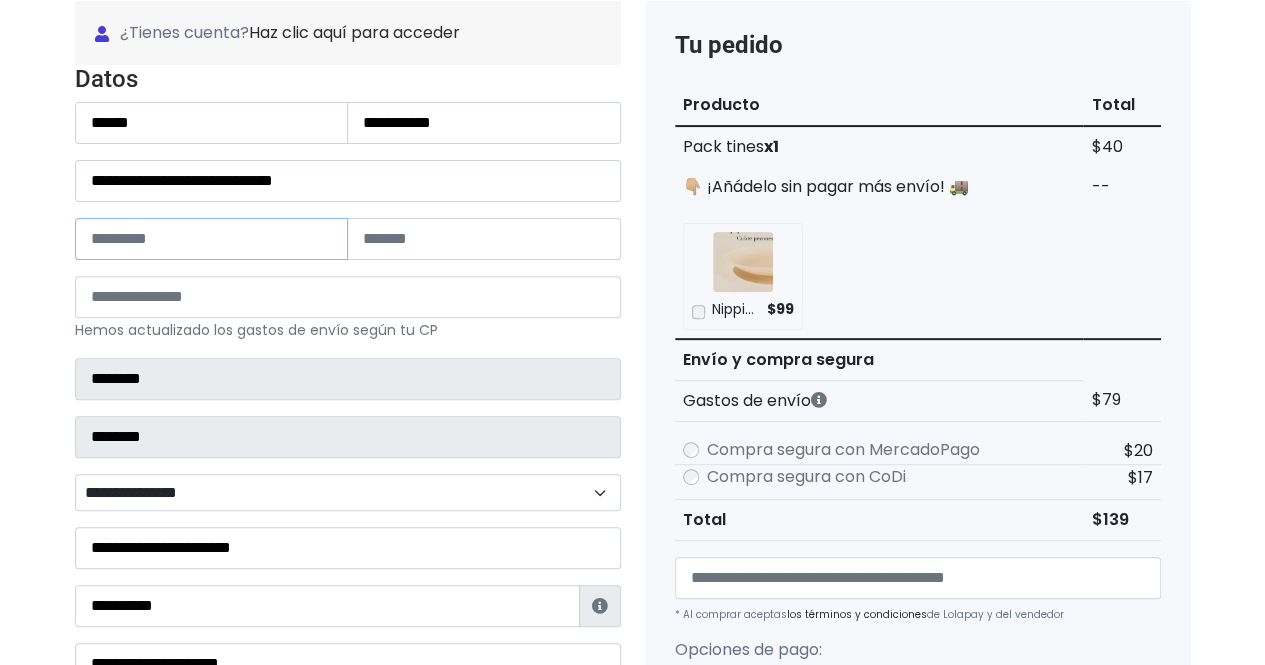click at bounding box center [212, 239] 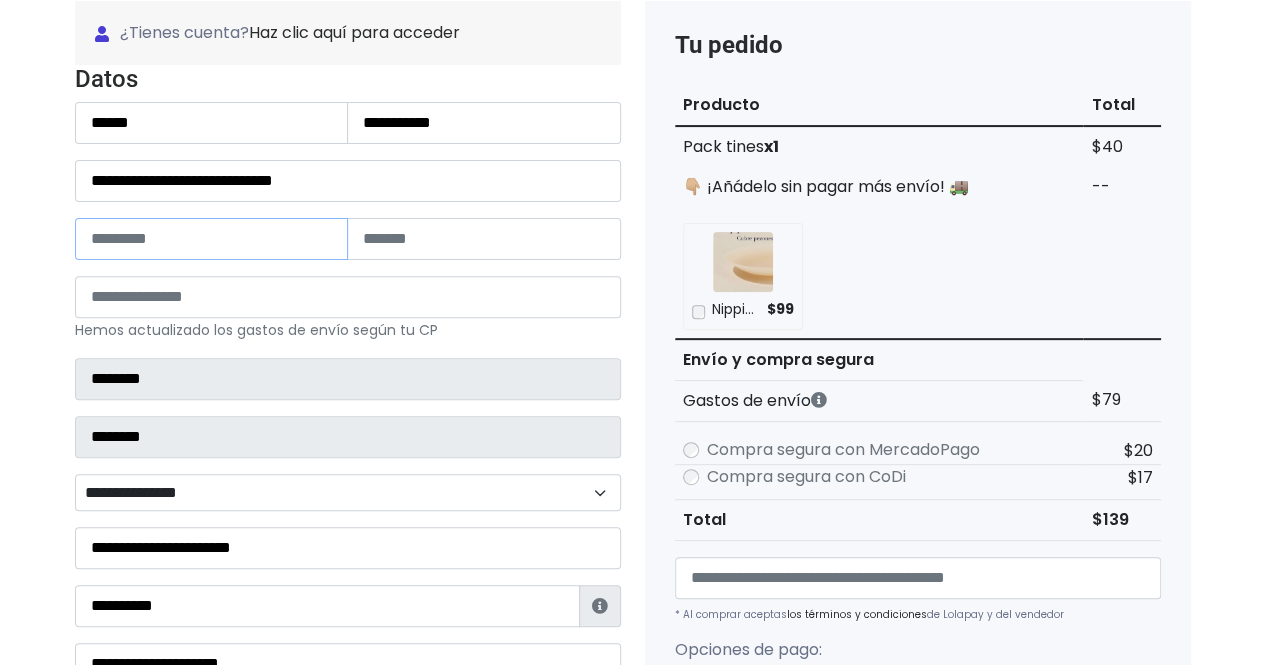 type on "*" 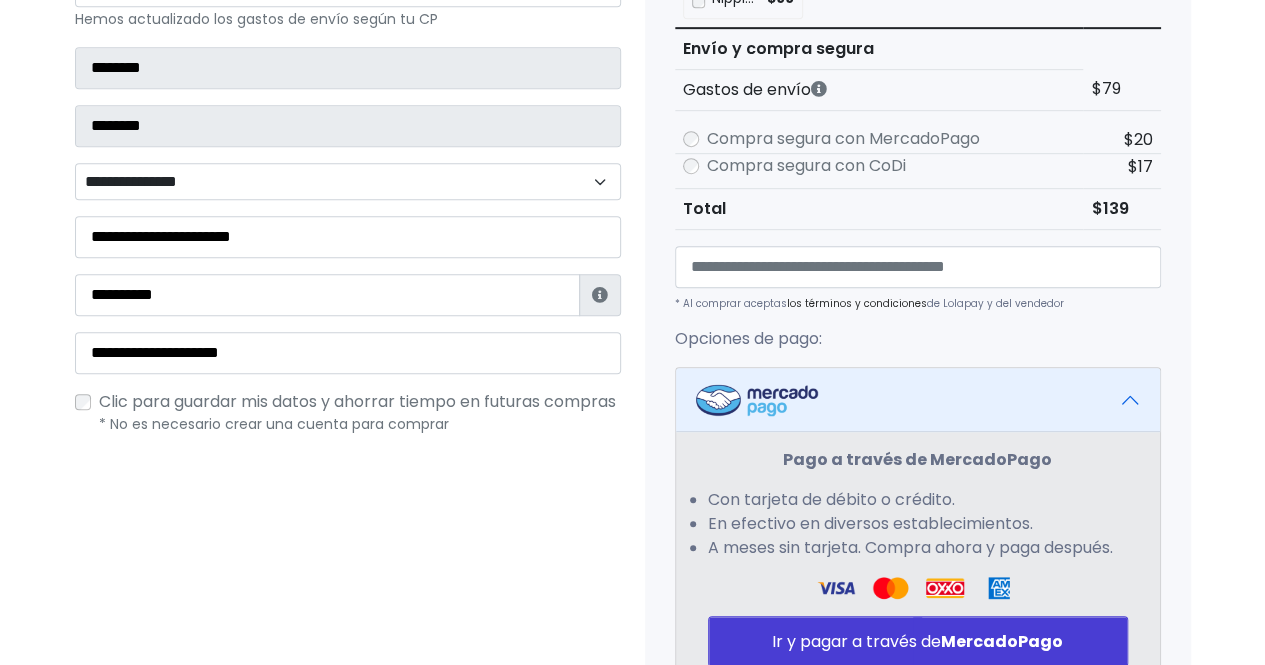 scroll, scrollTop: 734, scrollLeft: 0, axis: vertical 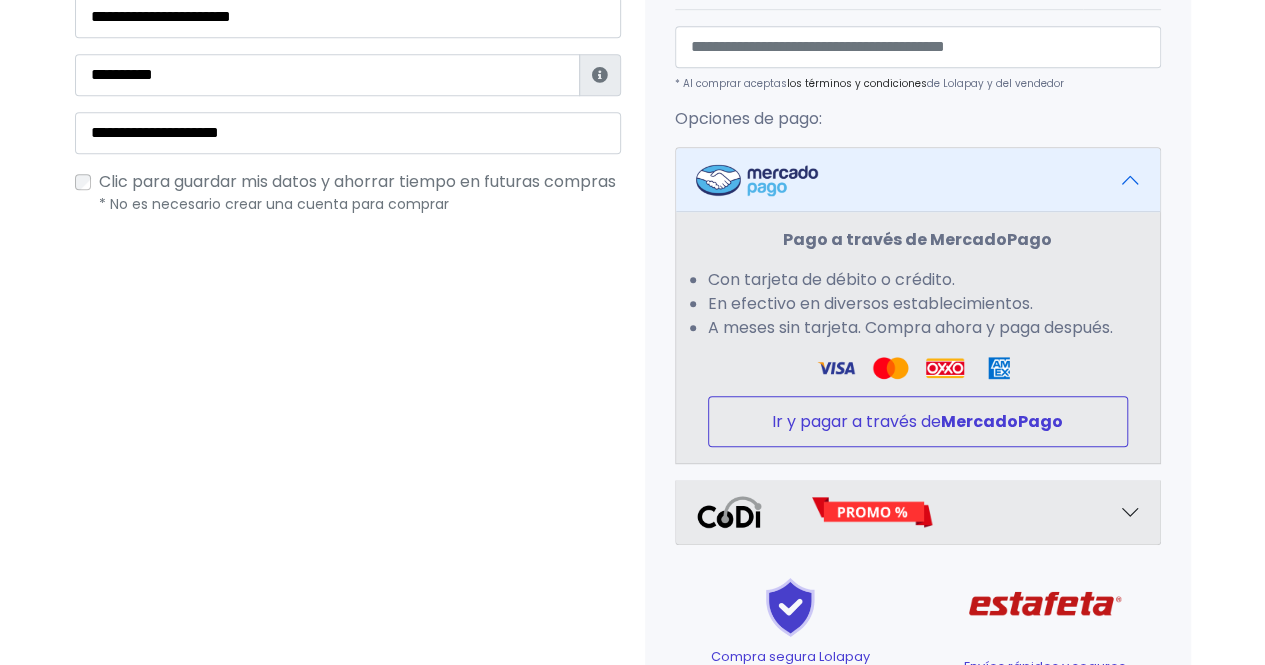 type on "**" 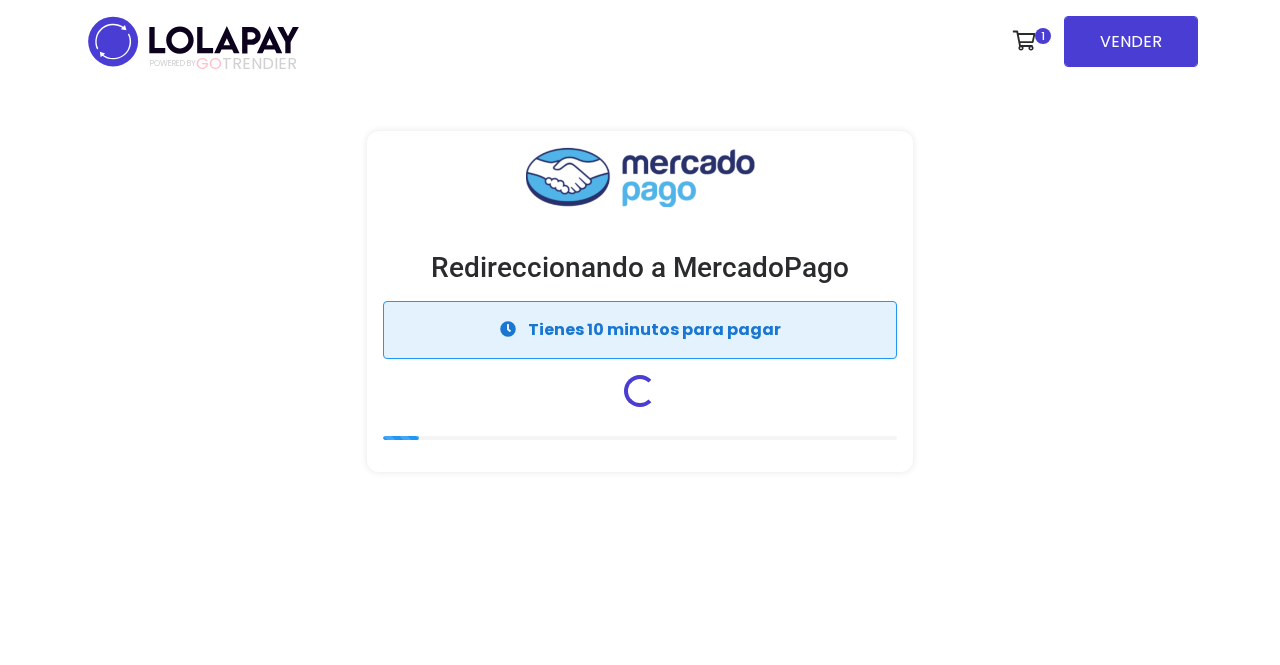 scroll, scrollTop: 0, scrollLeft: 0, axis: both 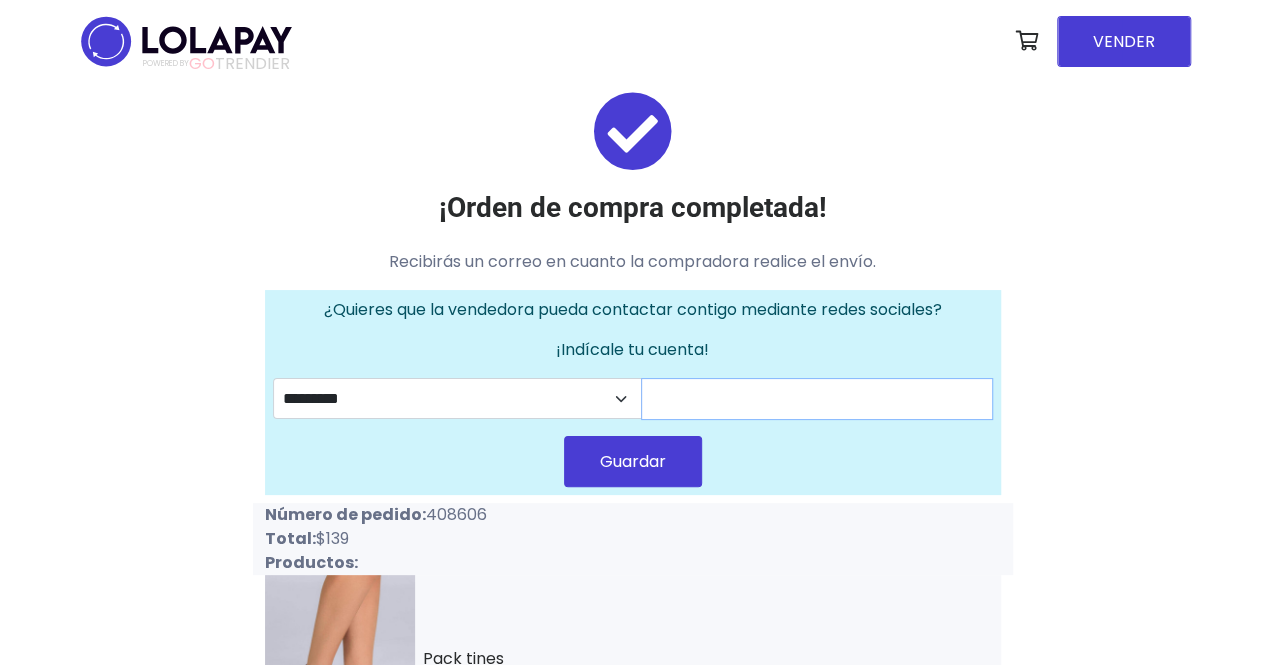 click at bounding box center [817, 399] 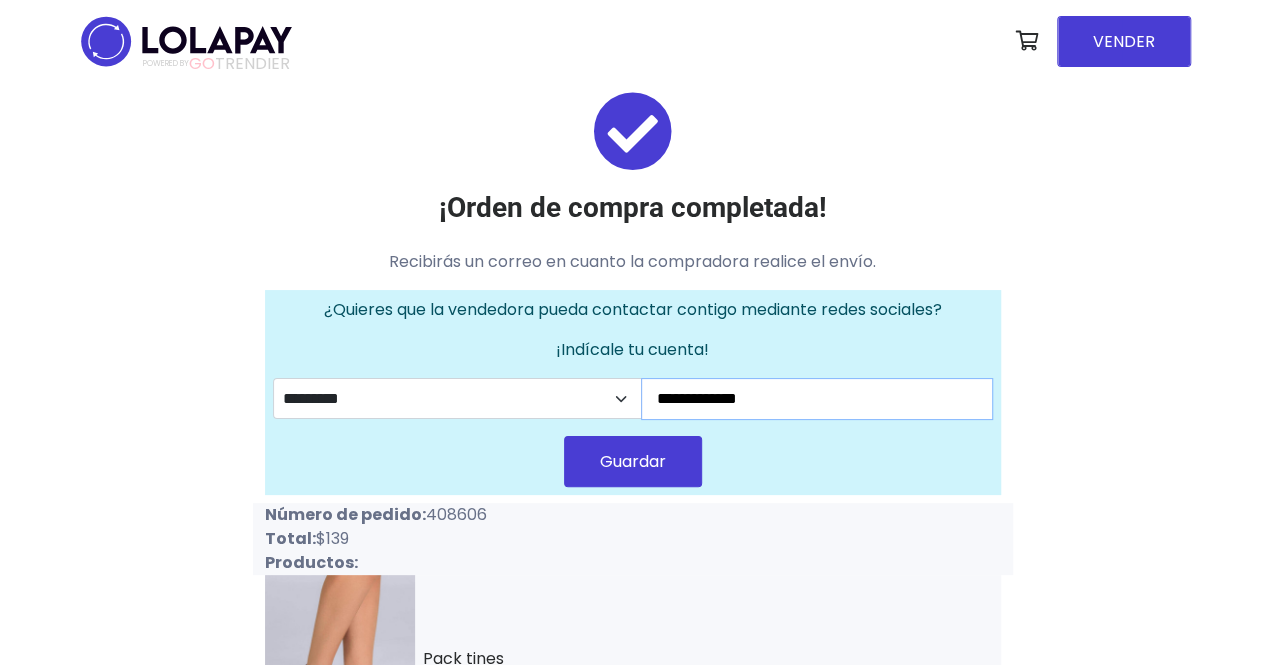 type on "**********" 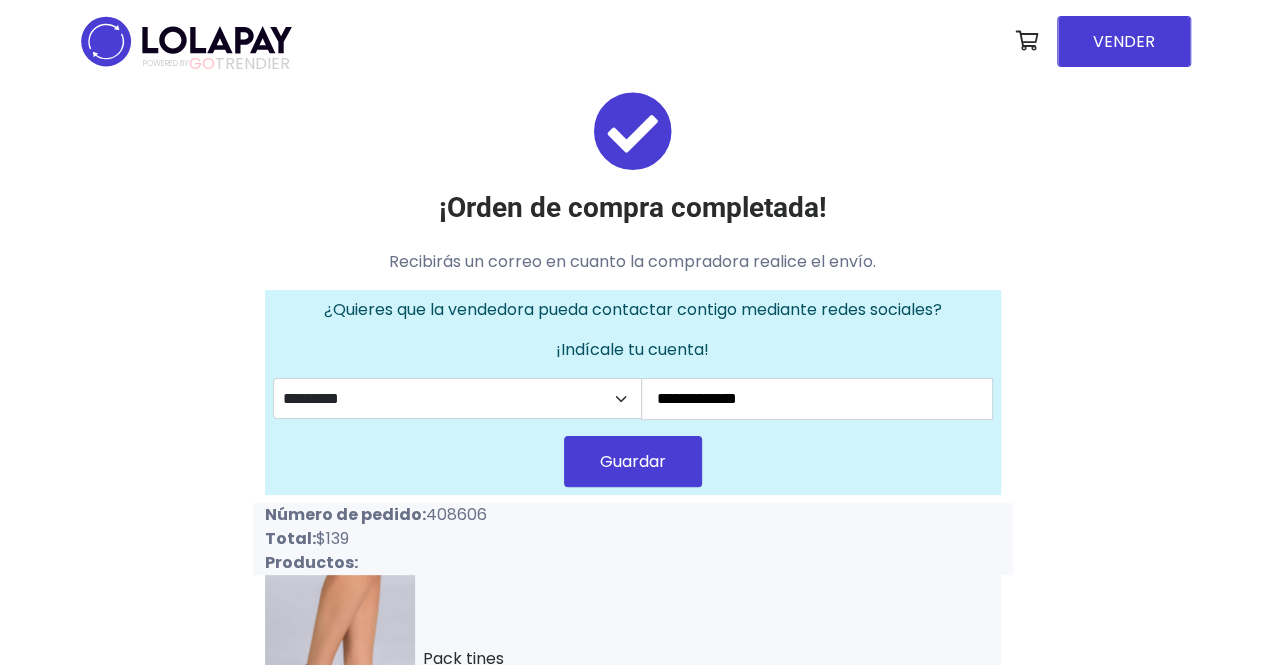 click on "Guardar" at bounding box center [633, 461] 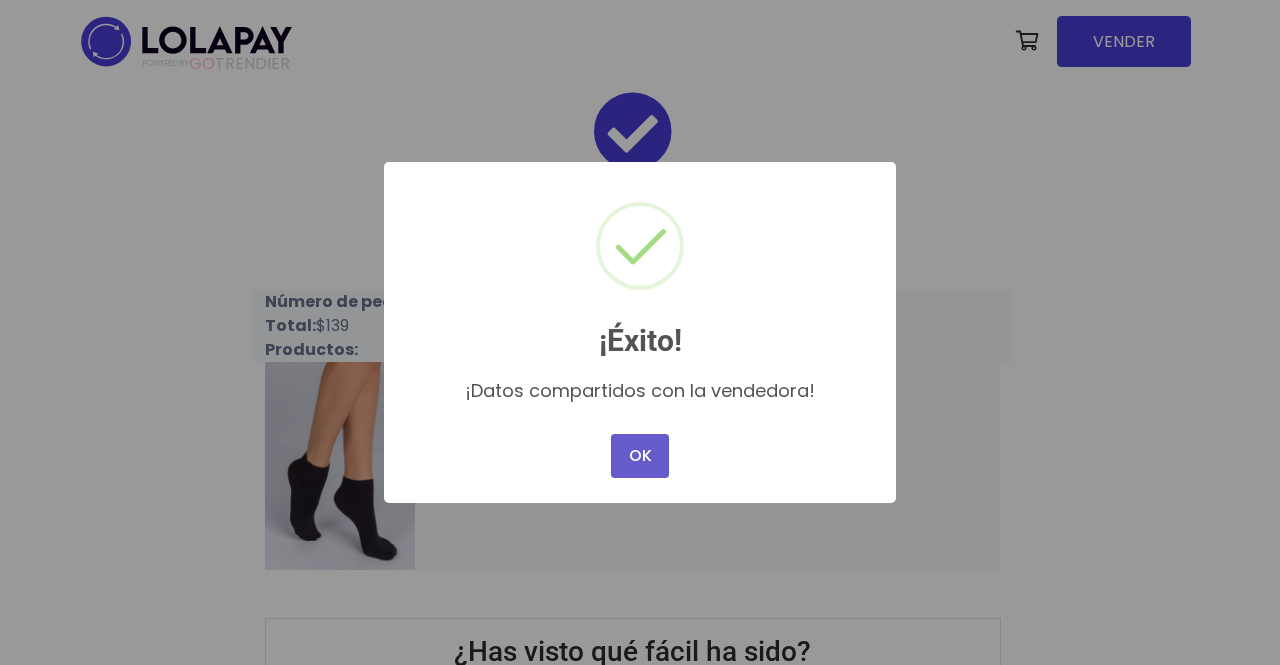 click on "OK" at bounding box center [640, 456] 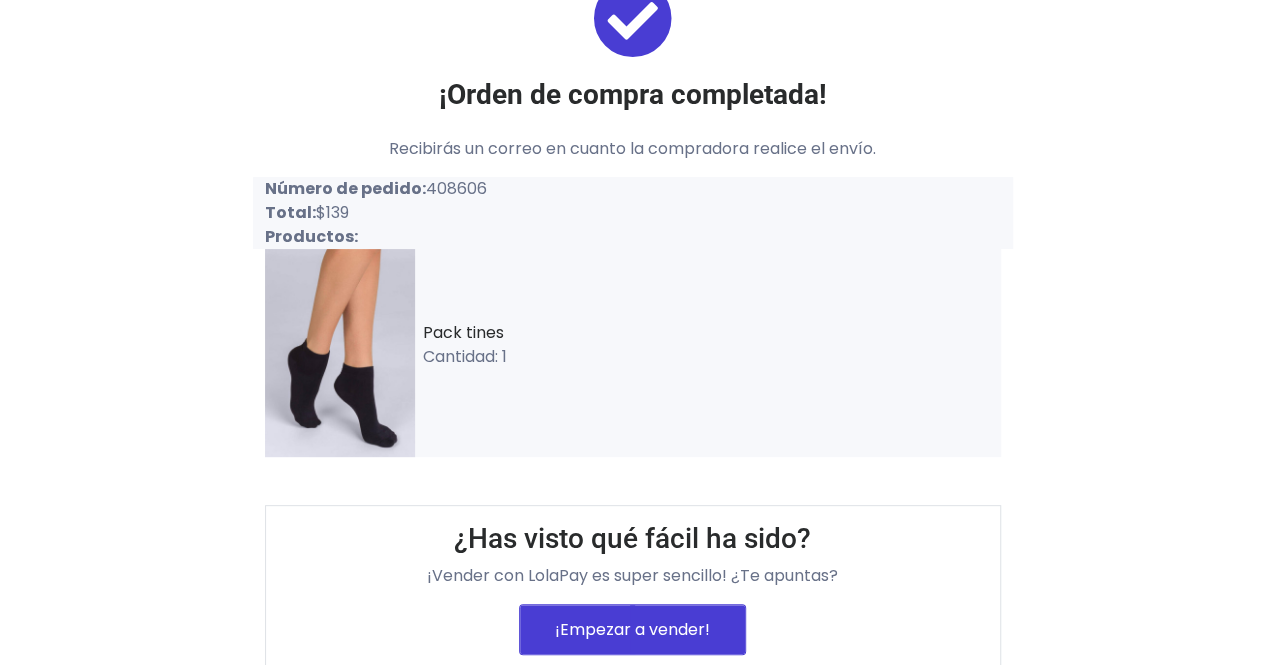 scroll, scrollTop: 124, scrollLeft: 0, axis: vertical 